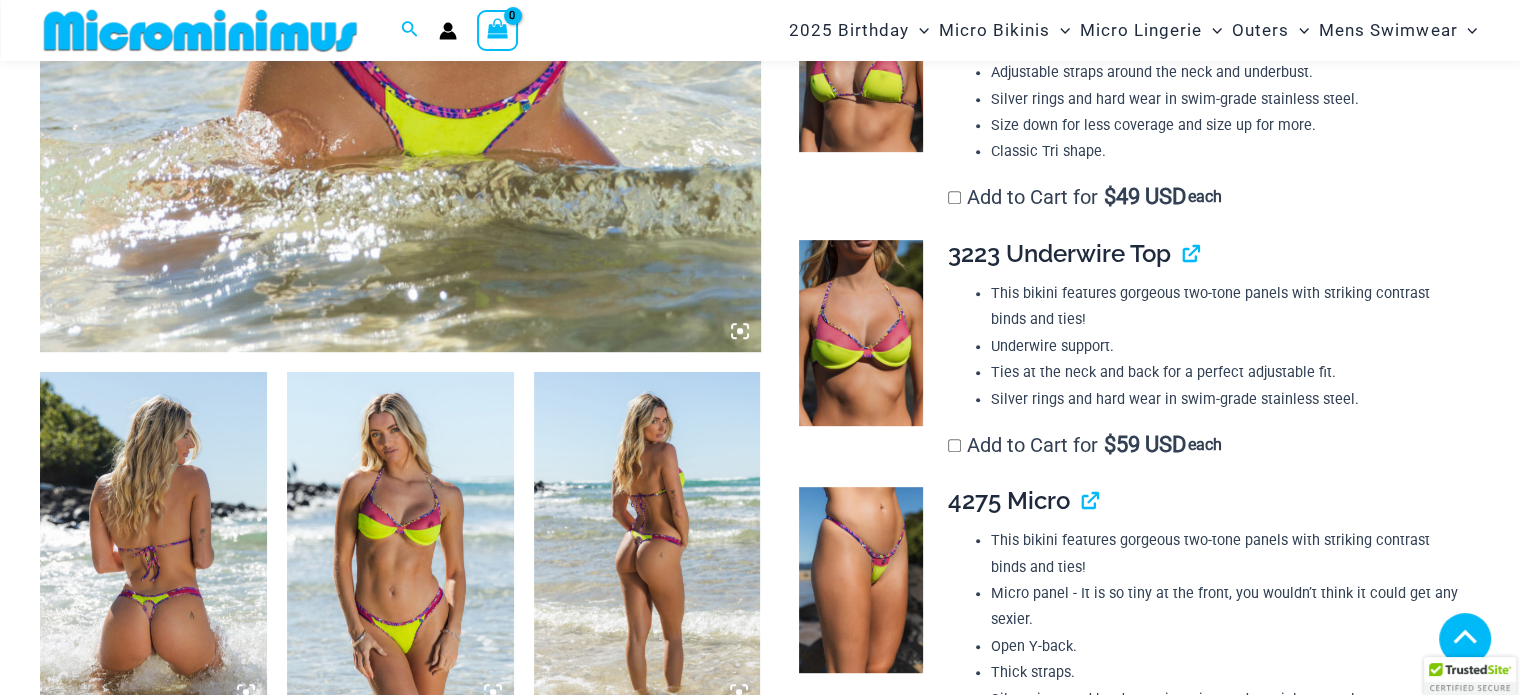 scroll, scrollTop: 884, scrollLeft: 0, axis: vertical 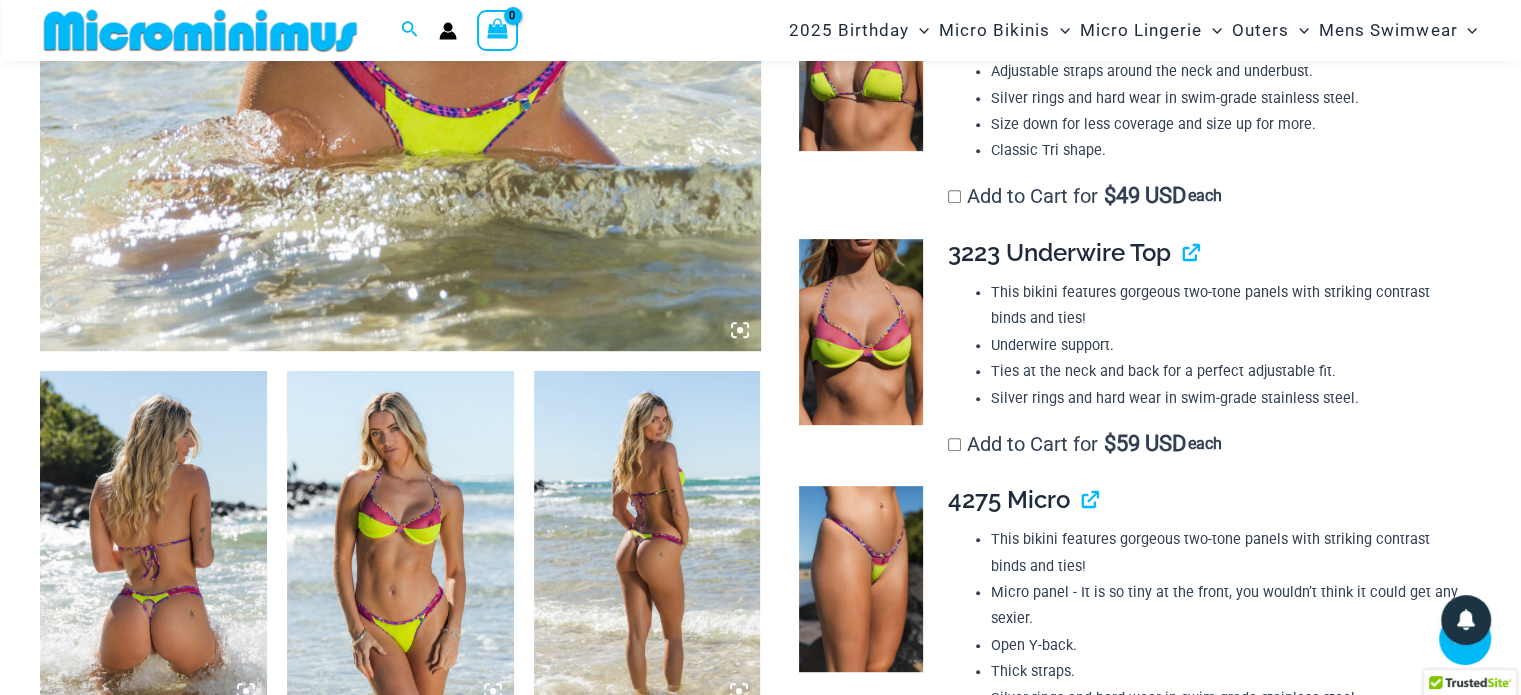 click at bounding box center [400, -193] 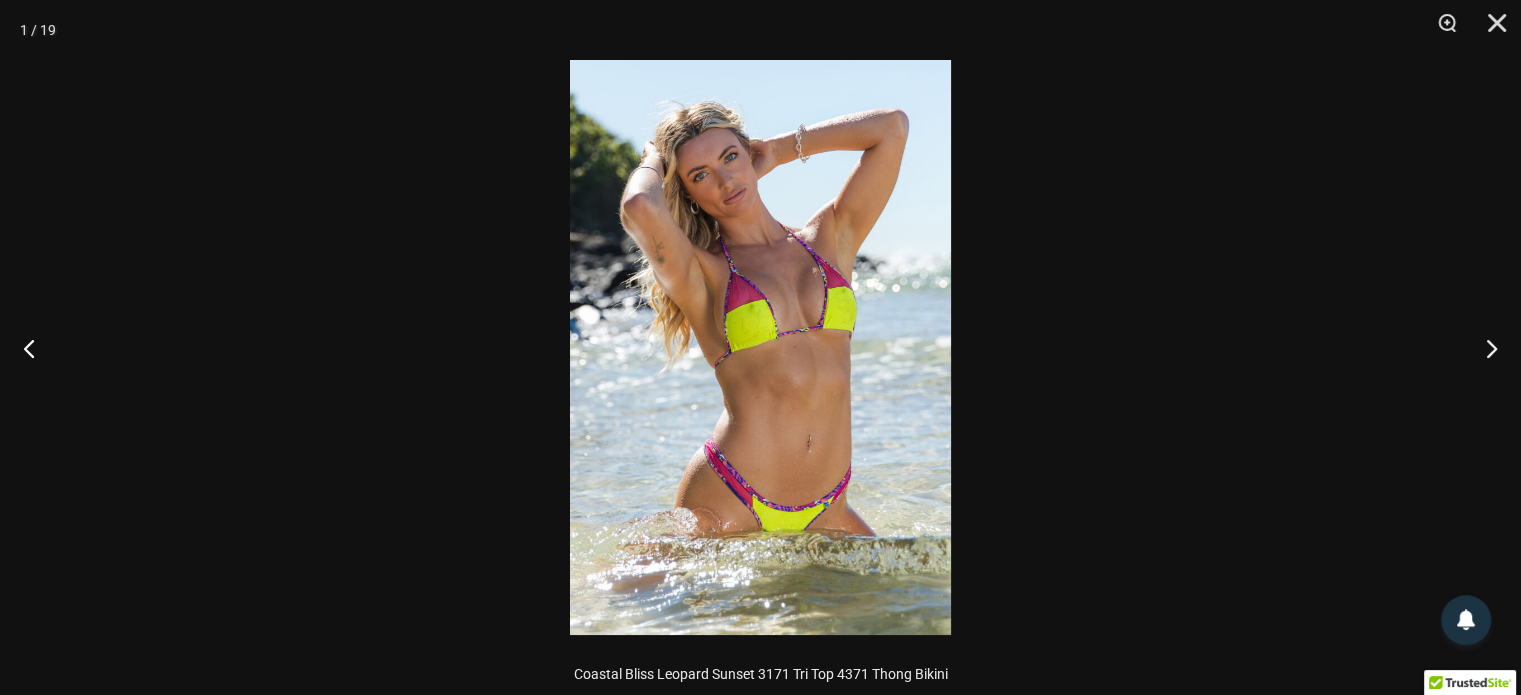 click at bounding box center [760, 347] 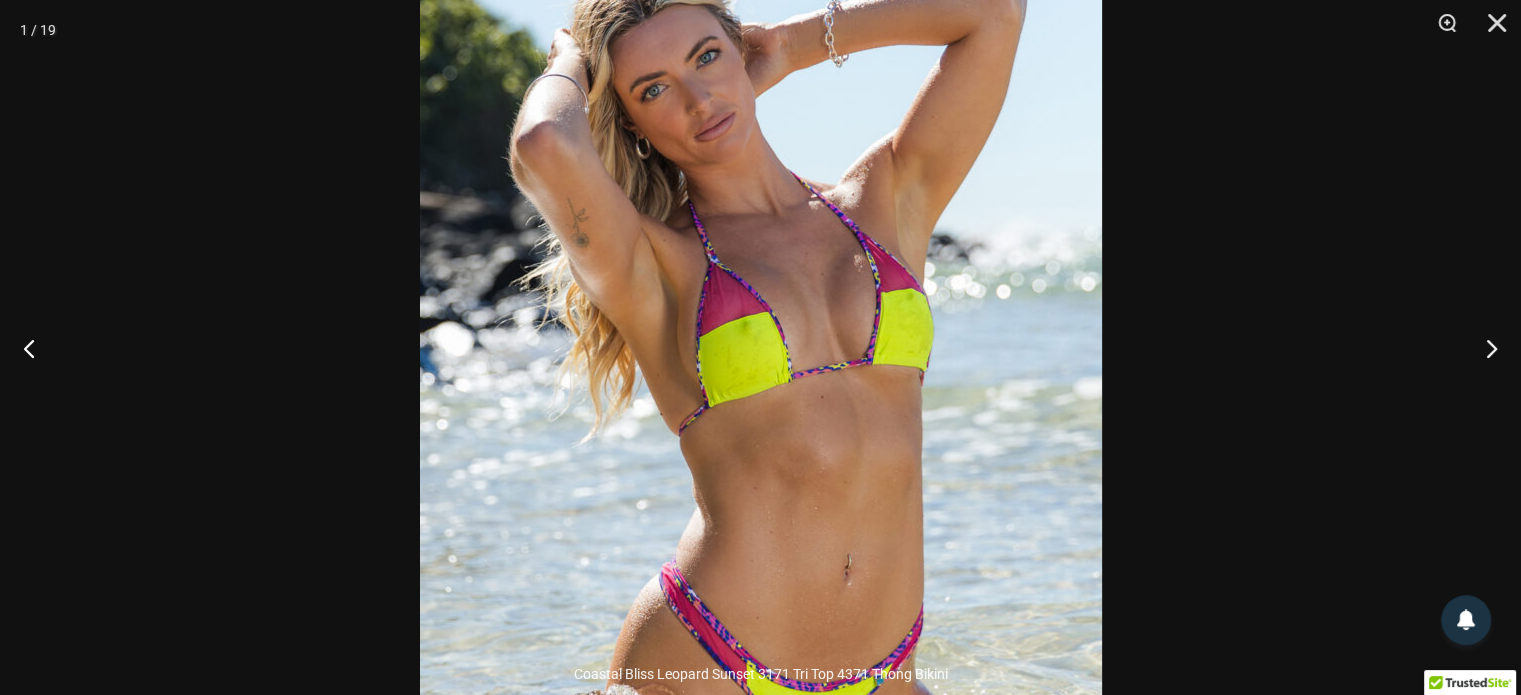click at bounding box center (761, 398) 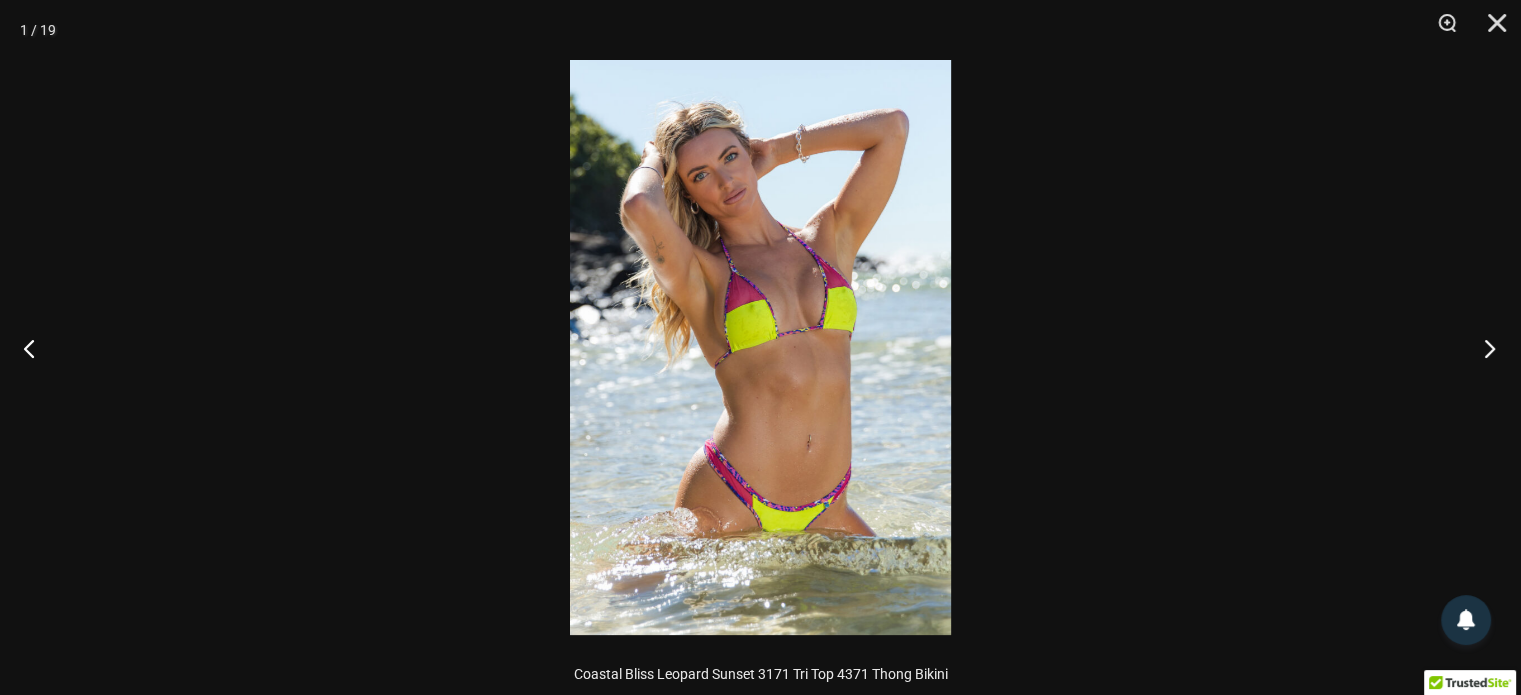 click at bounding box center [1483, 348] 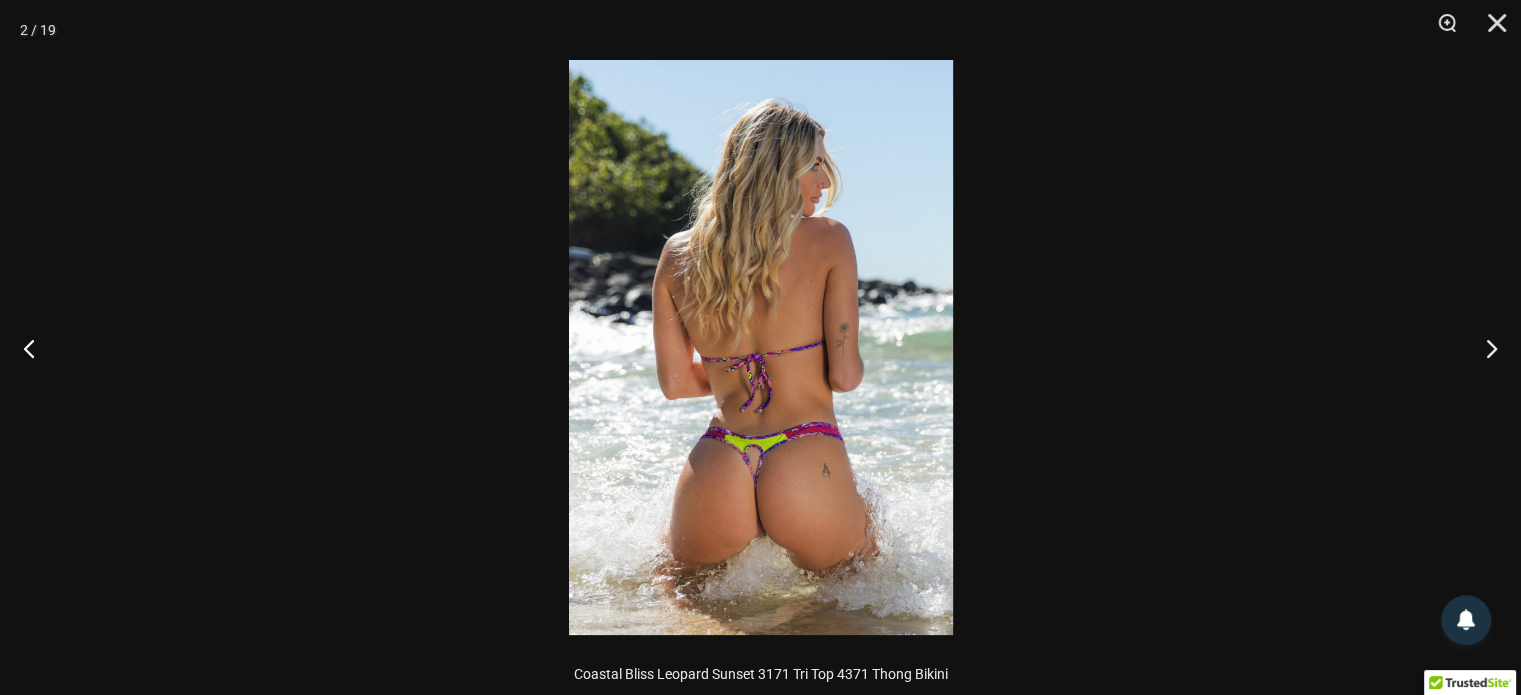 click at bounding box center (761, 347) 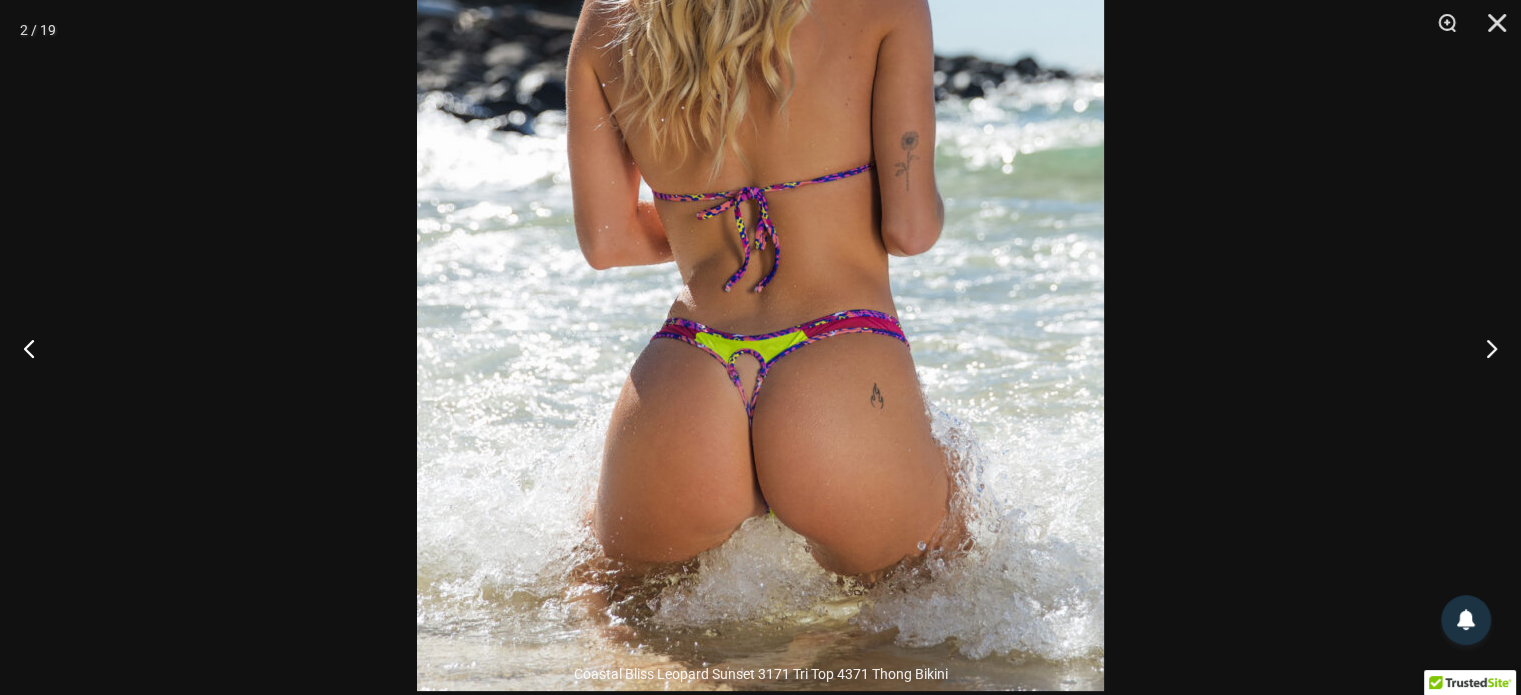 click at bounding box center (760, 176) 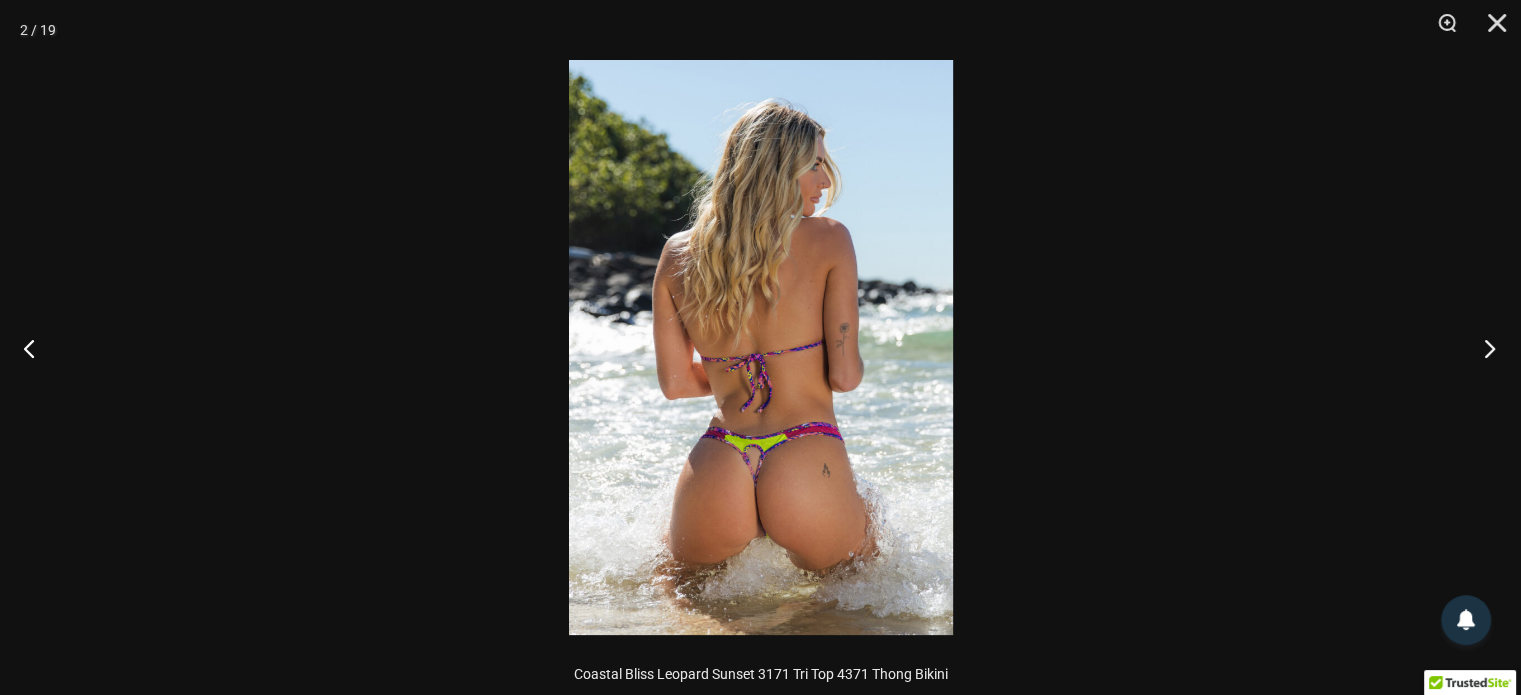 click at bounding box center (1483, 348) 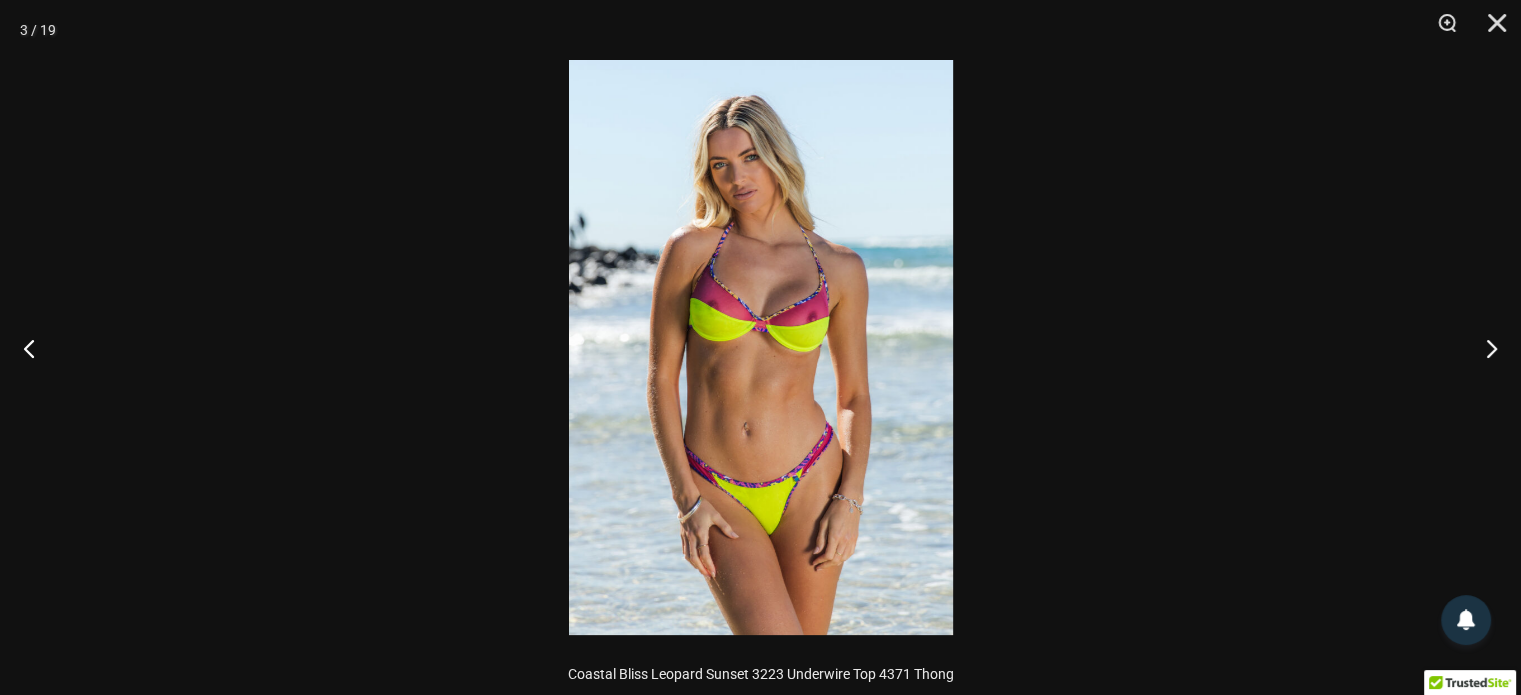 click at bounding box center (761, 347) 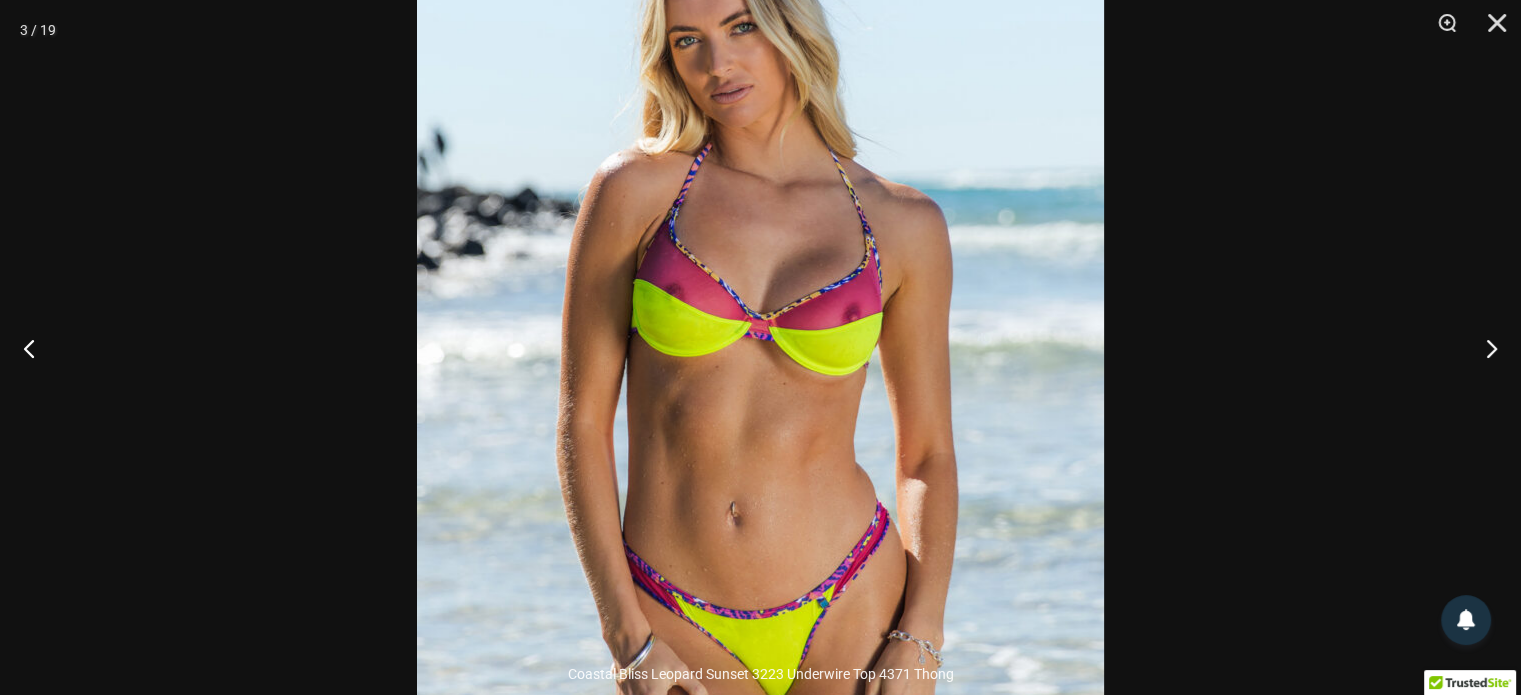 click at bounding box center [760, 368] 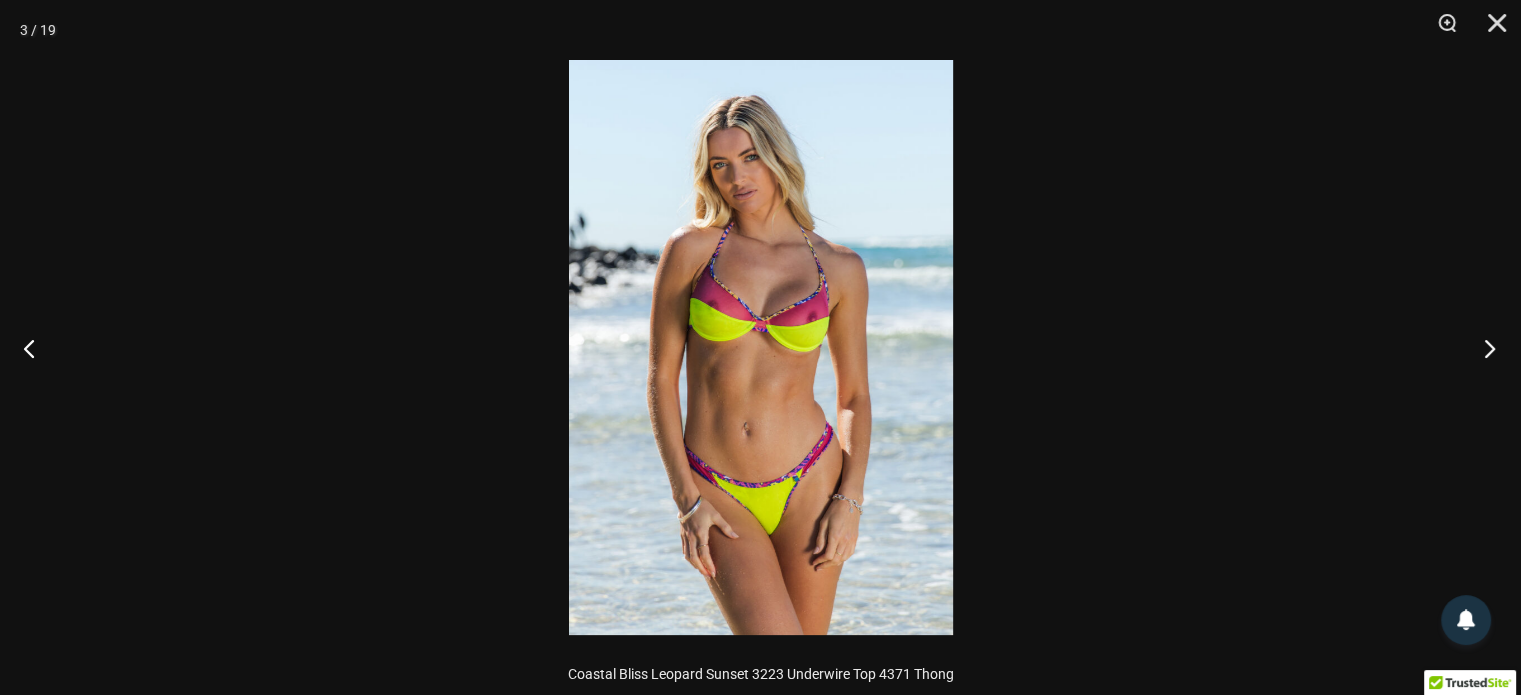 click at bounding box center (1483, 348) 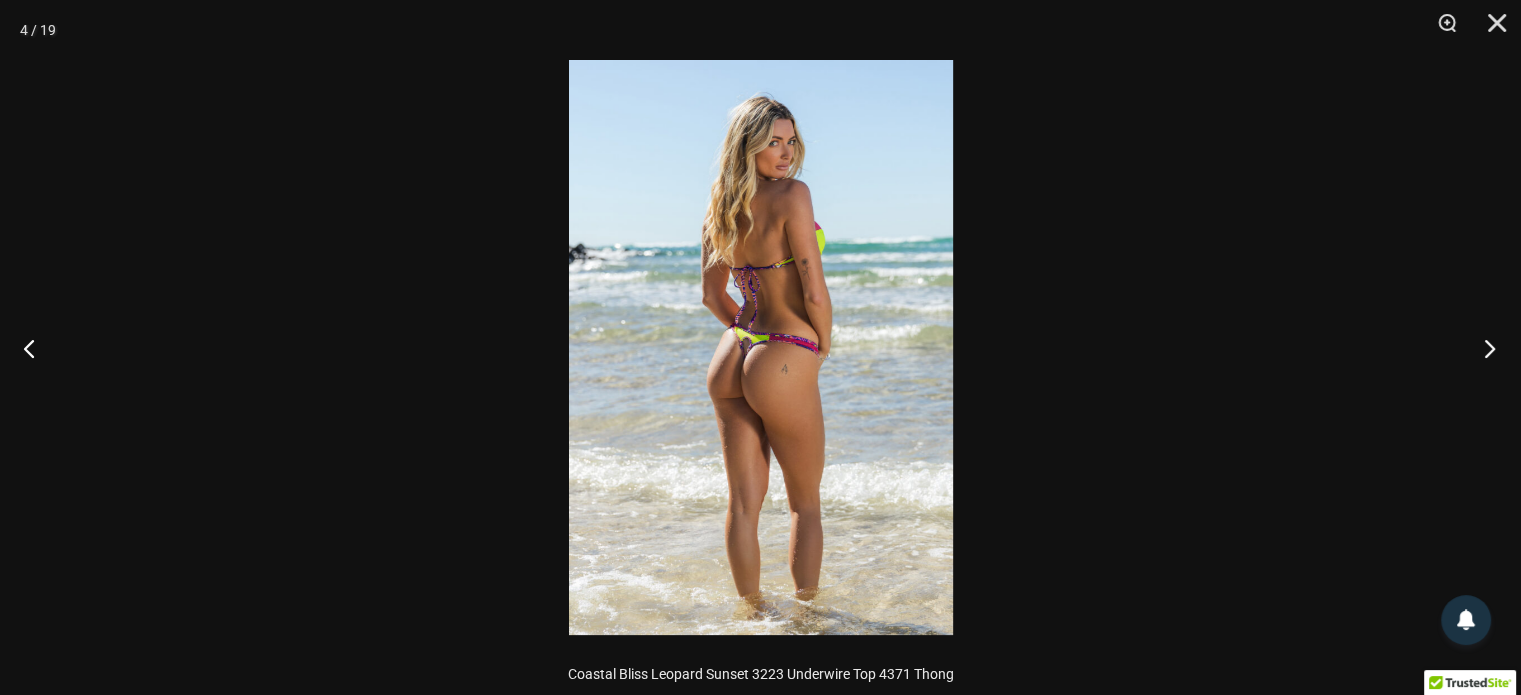click at bounding box center (1483, 348) 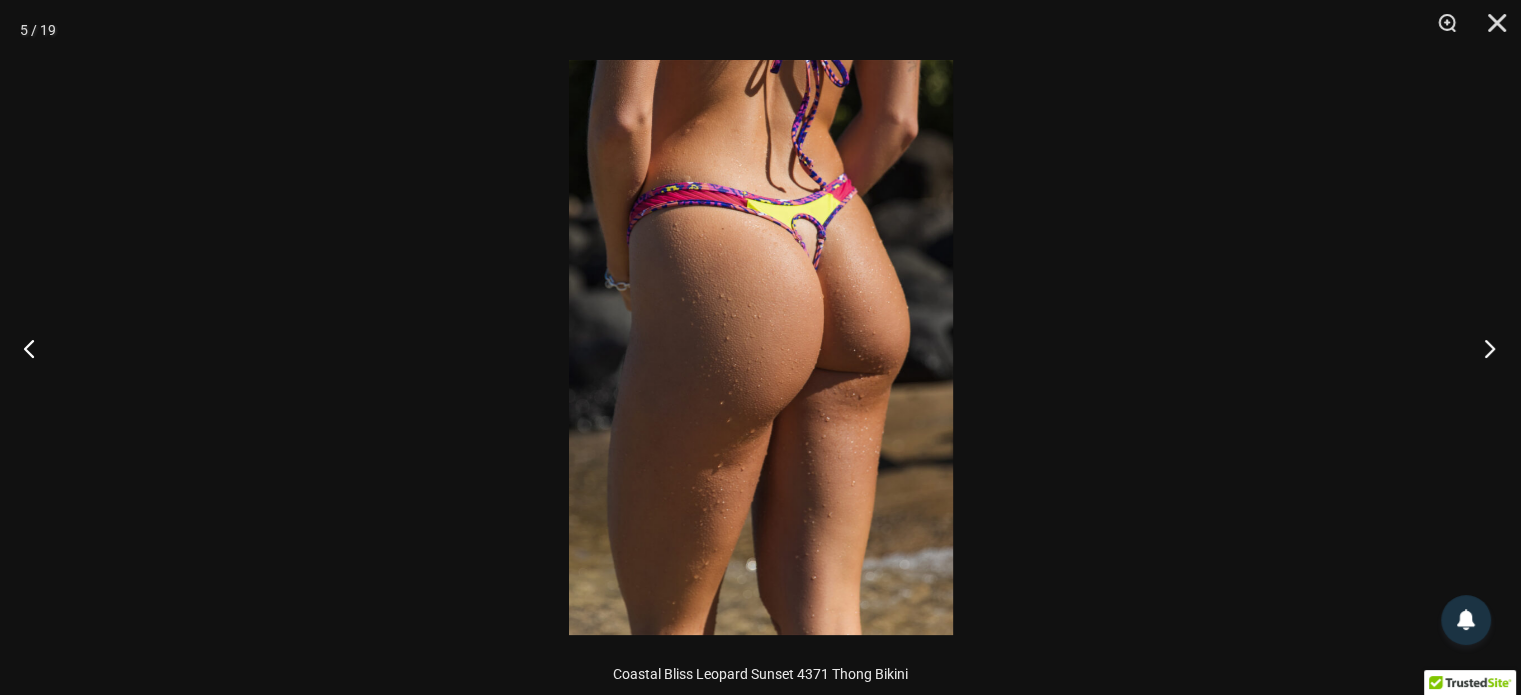 click at bounding box center (1483, 348) 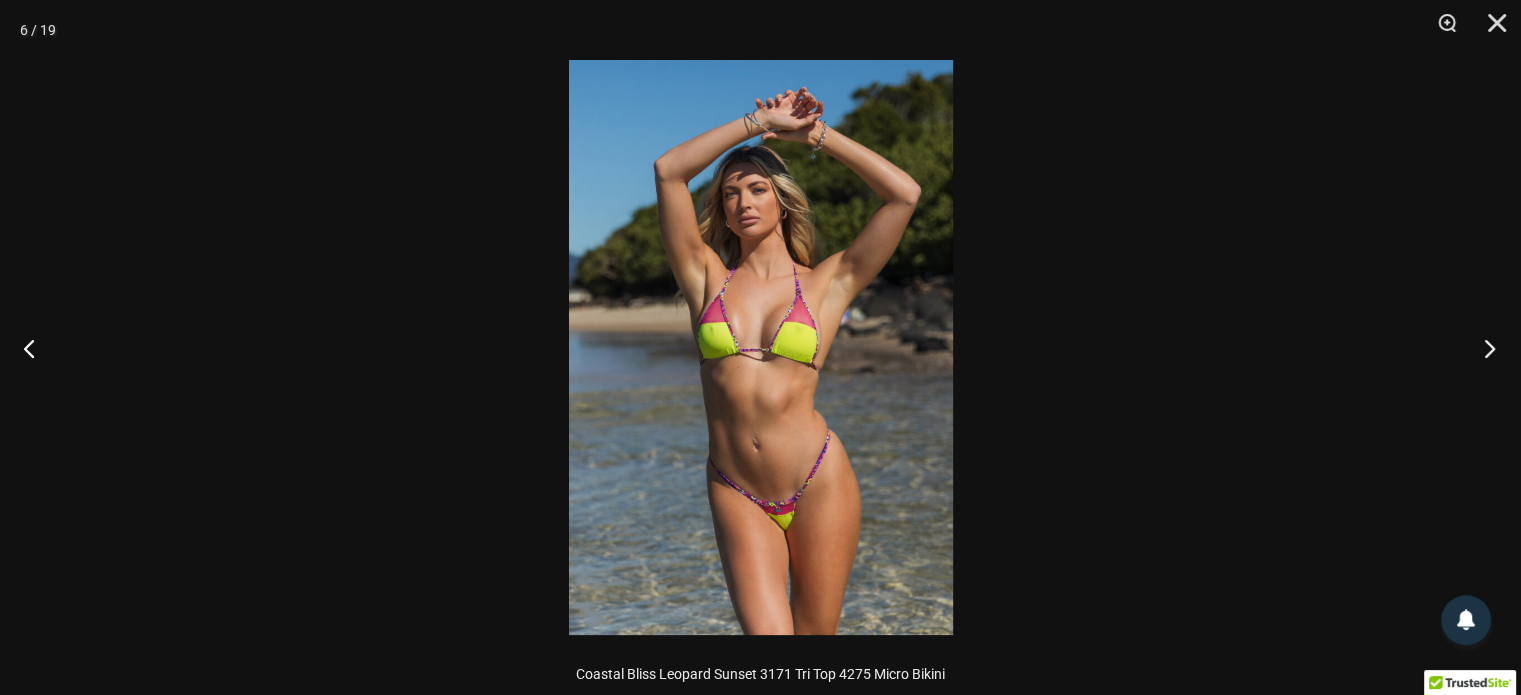 click at bounding box center [1483, 348] 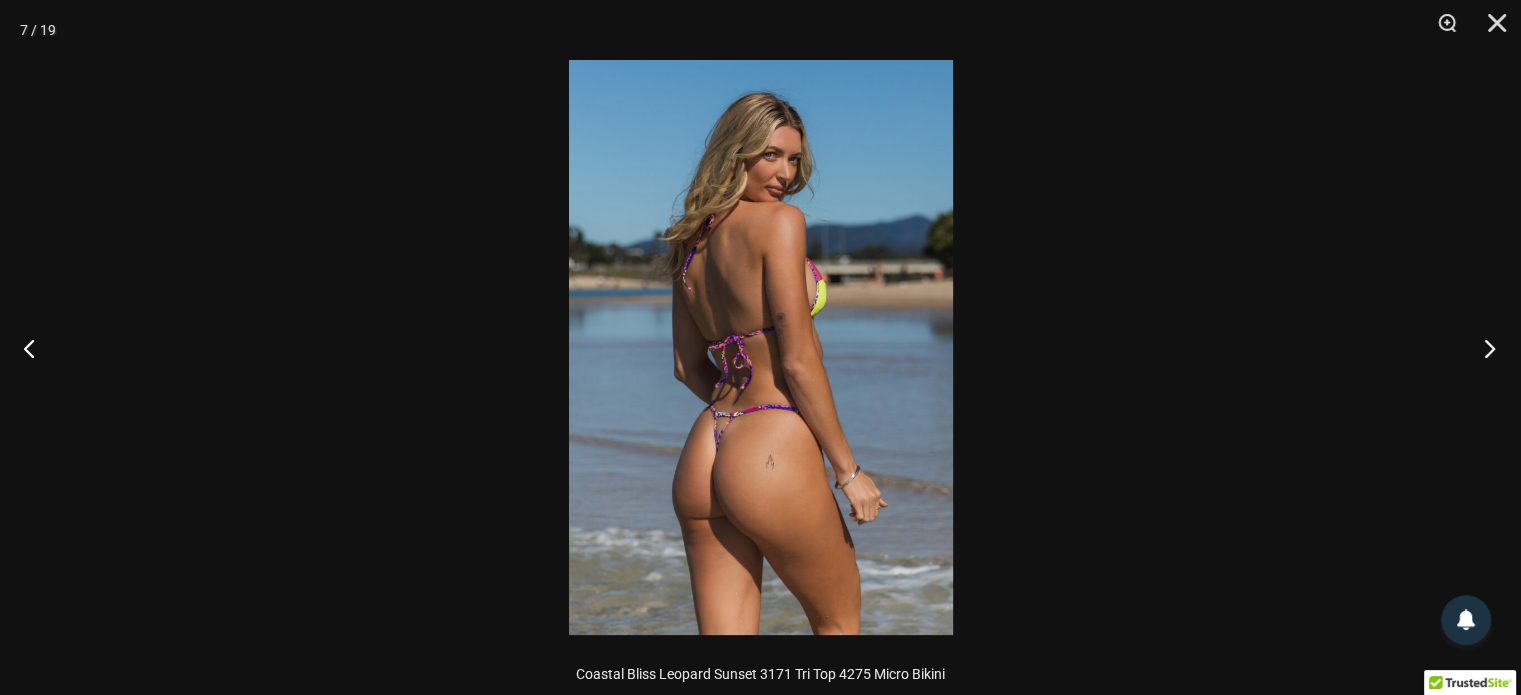 click at bounding box center (1483, 348) 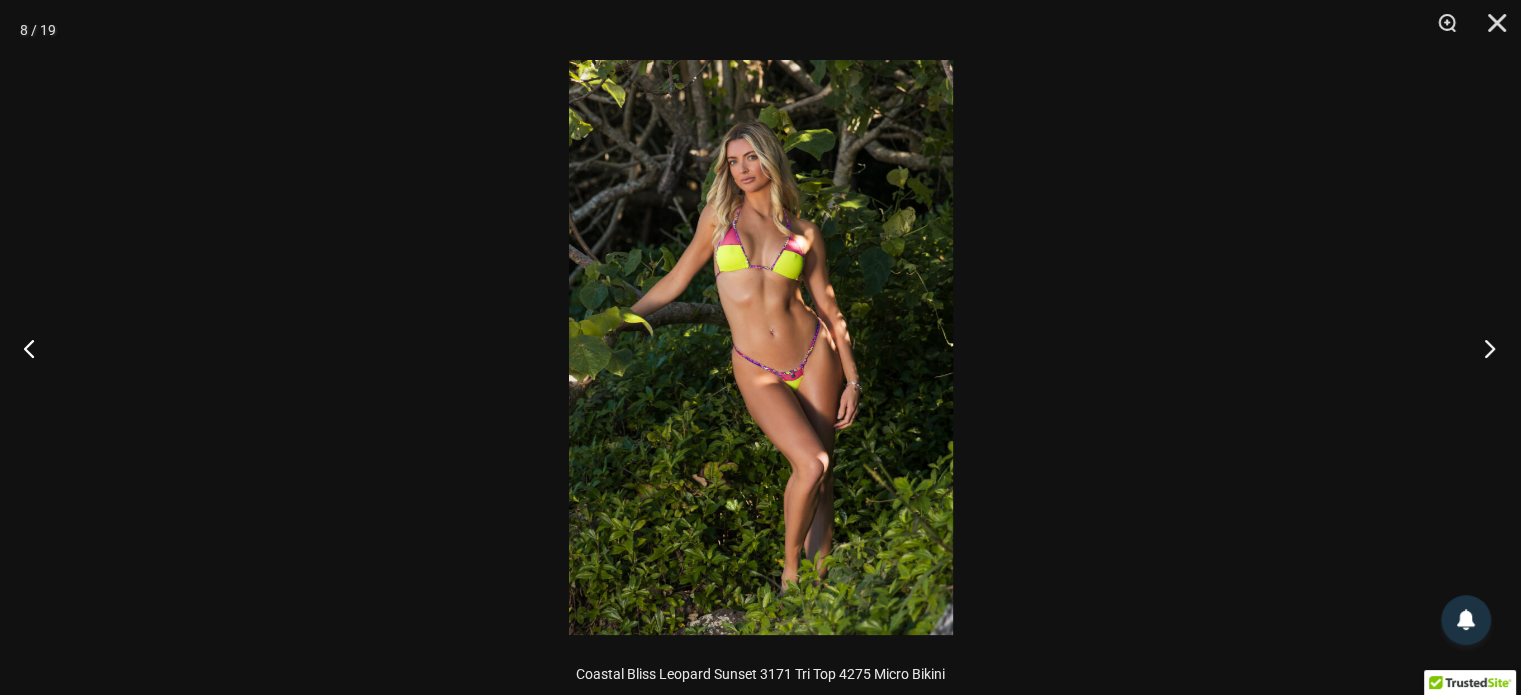 click at bounding box center [1483, 348] 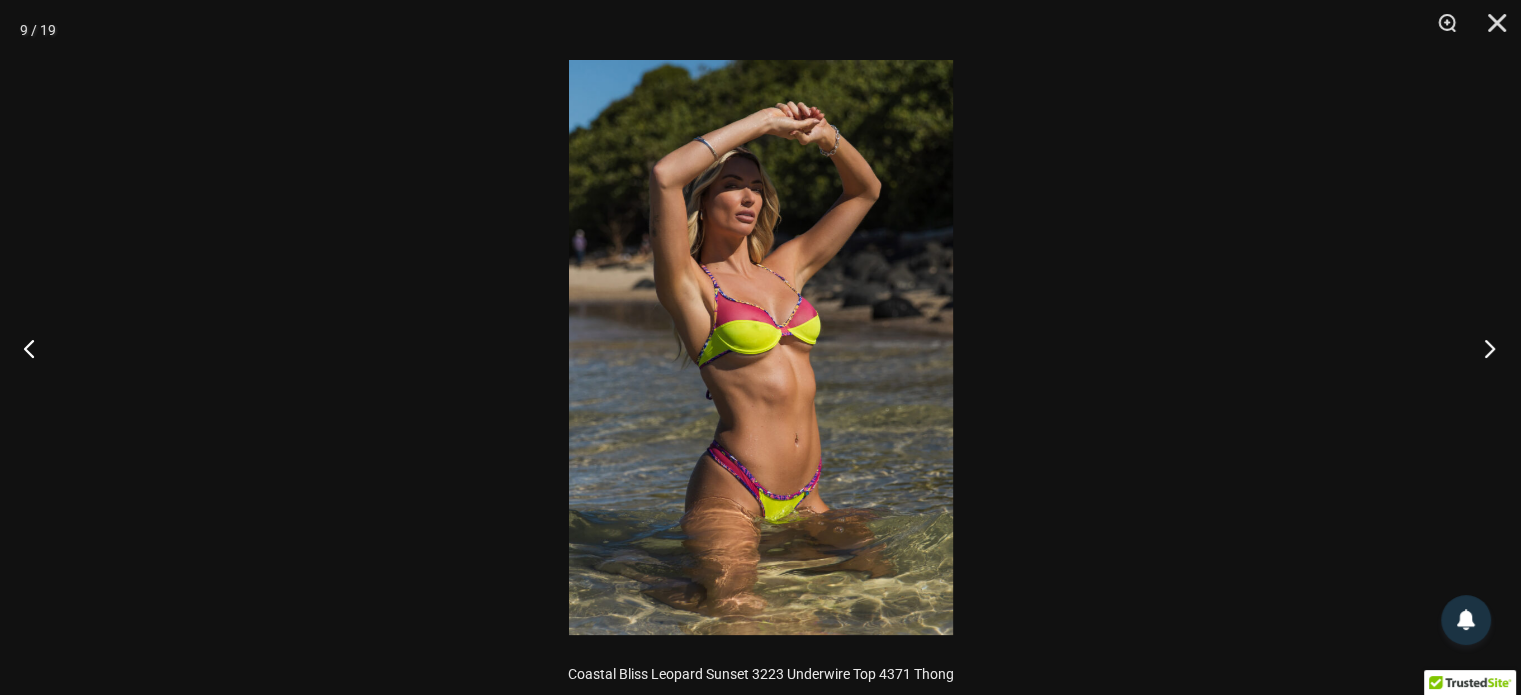 click at bounding box center [1483, 348] 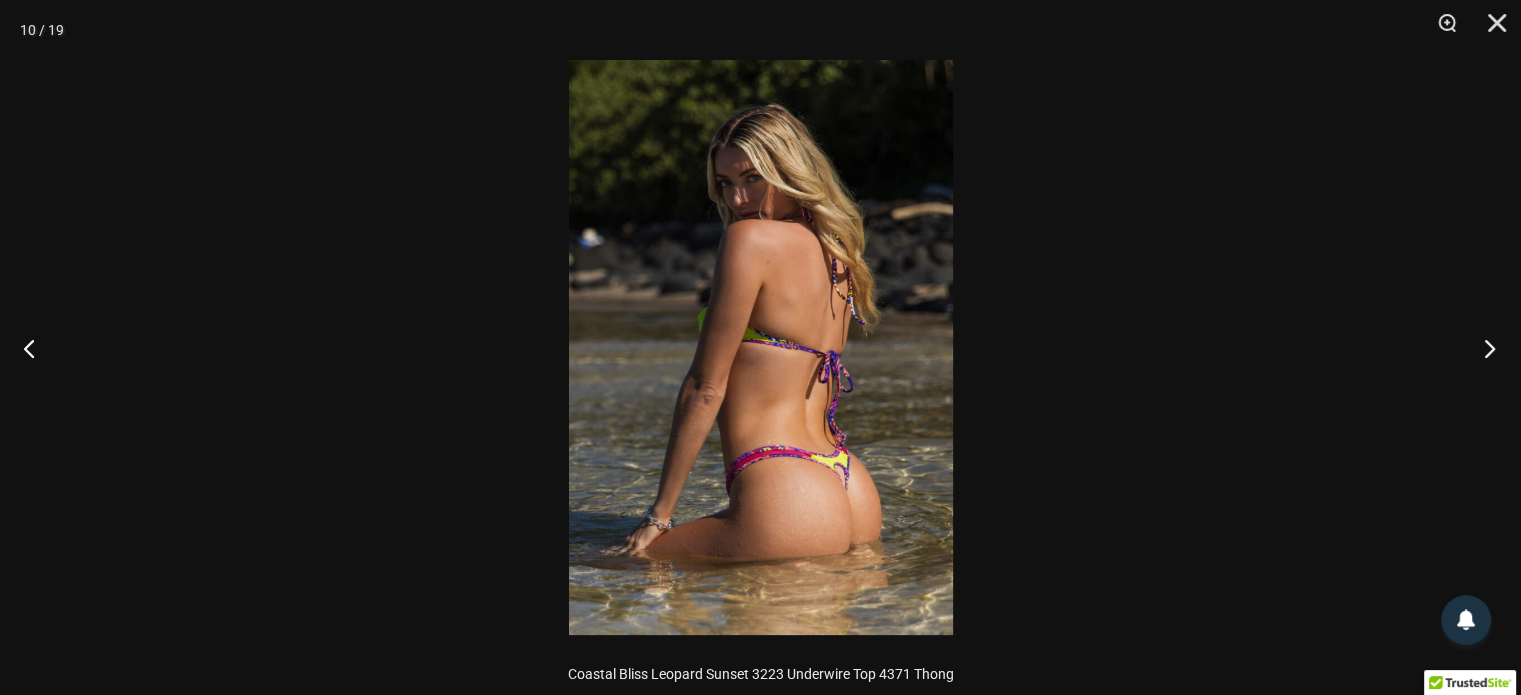click at bounding box center (1483, 348) 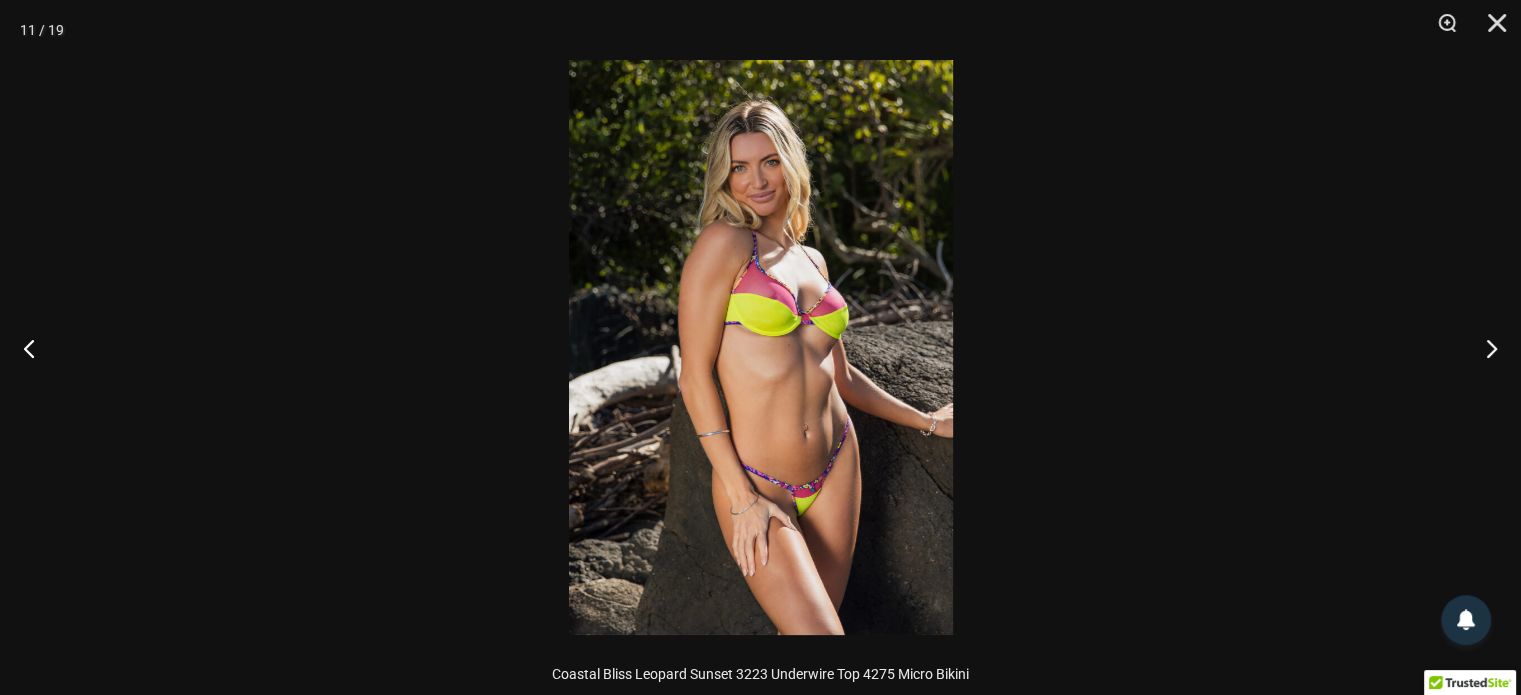 click at bounding box center [761, 347] 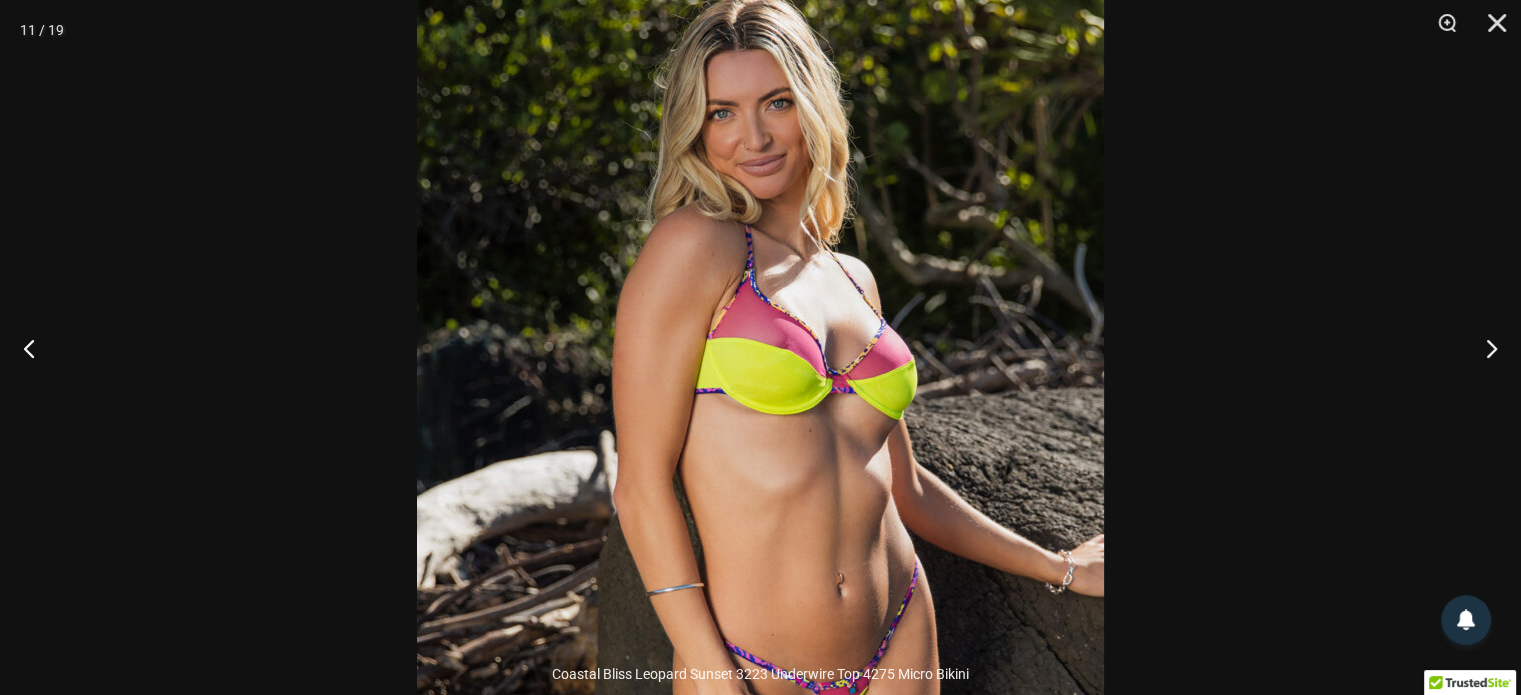 click at bounding box center (760, 435) 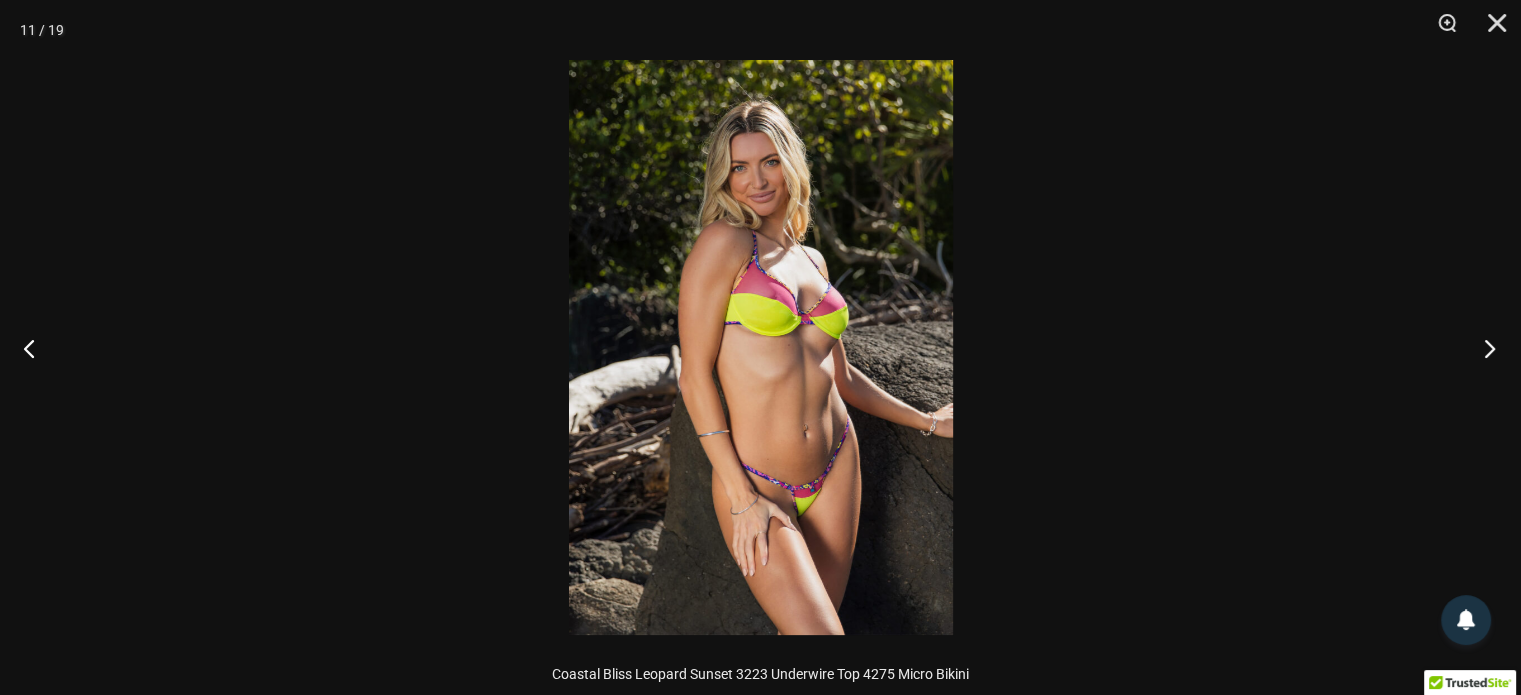 click at bounding box center (1483, 348) 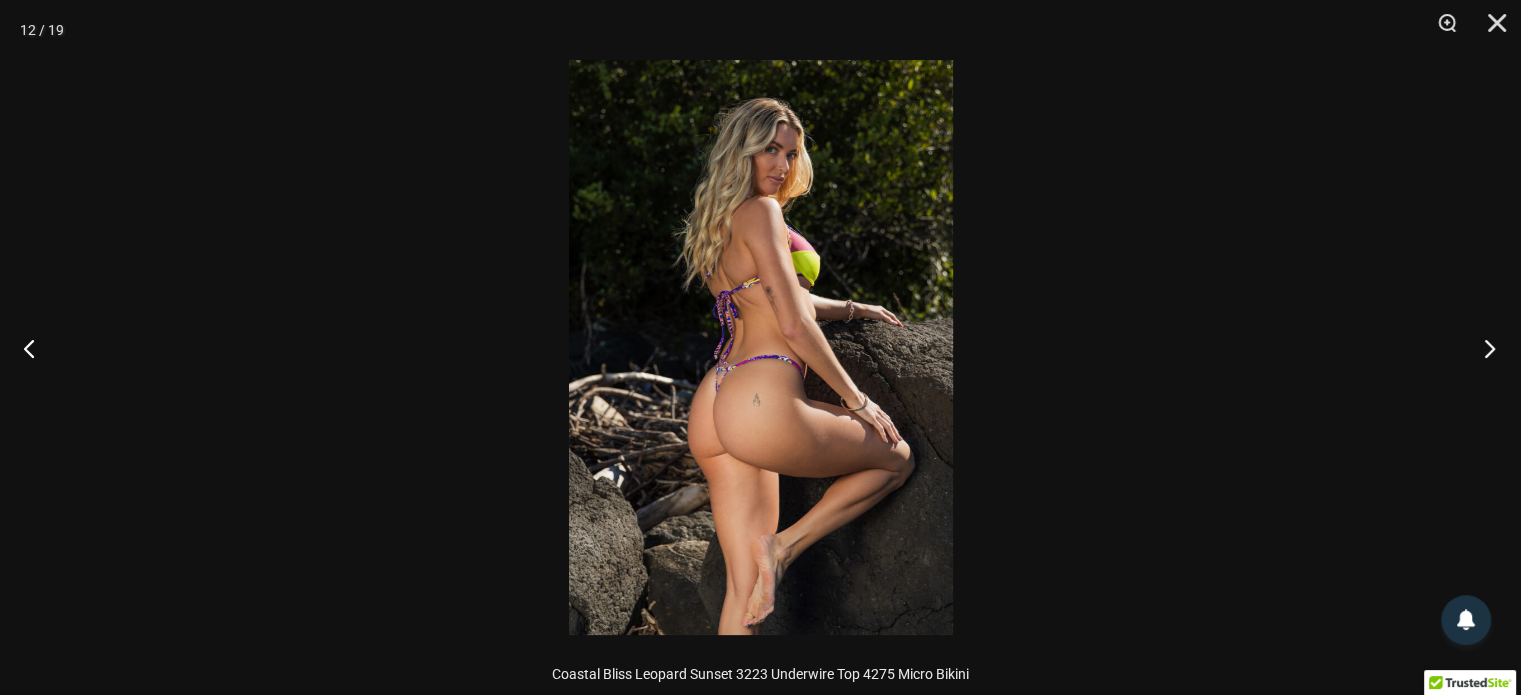 click at bounding box center (1483, 348) 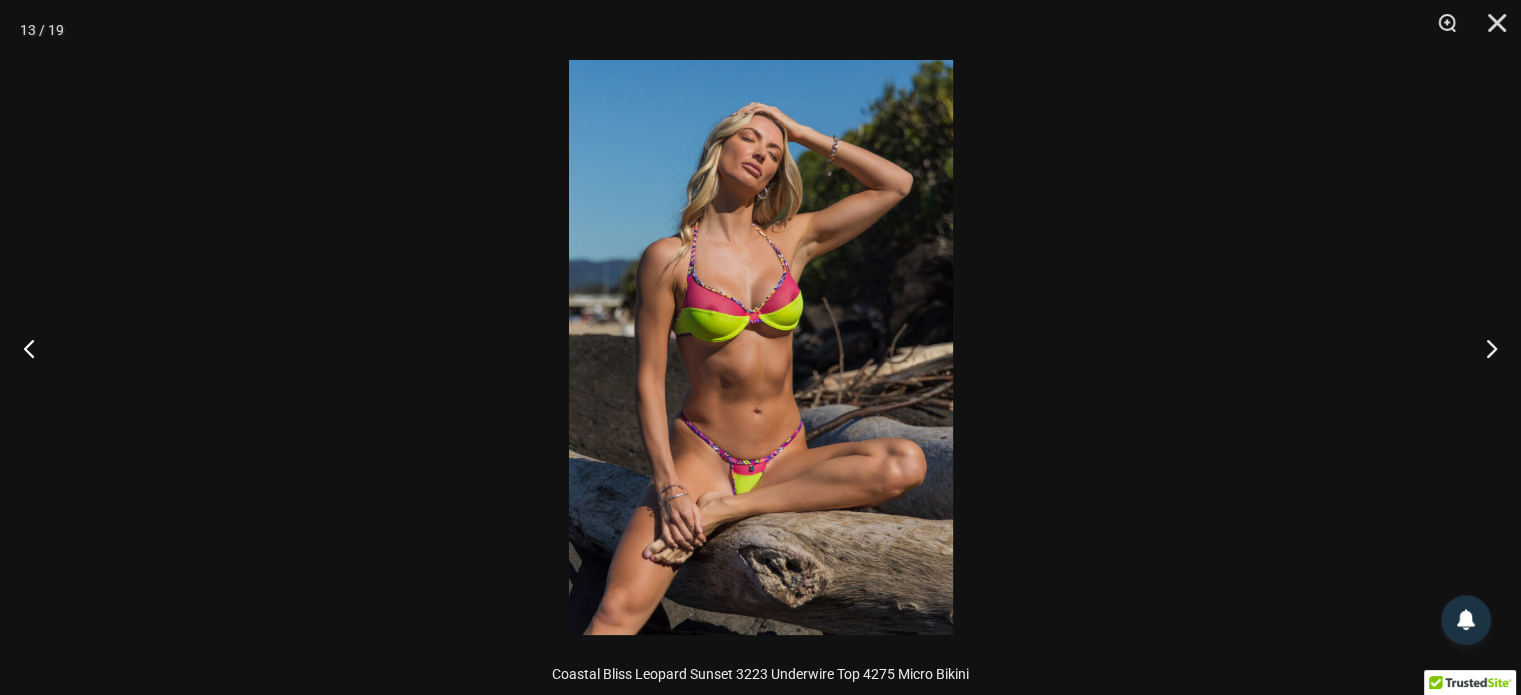 click at bounding box center [761, 347] 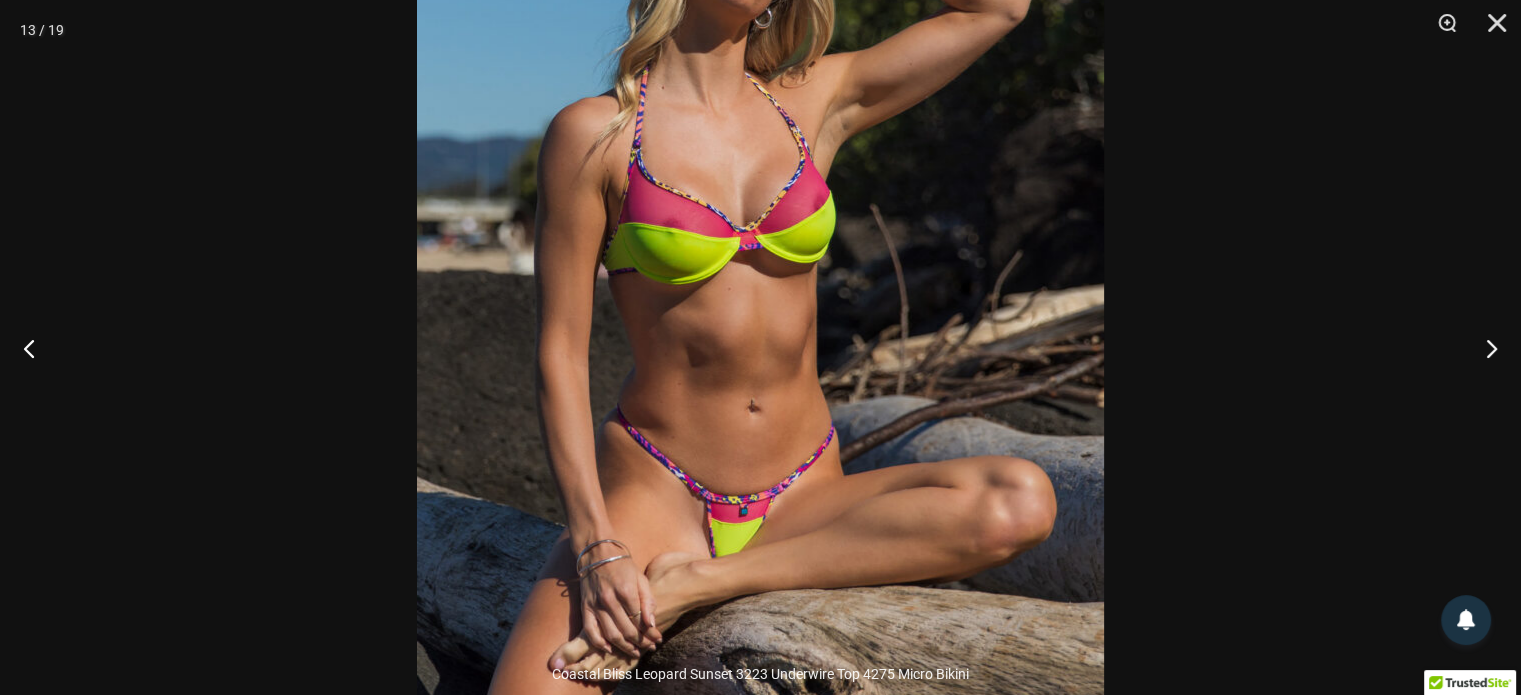 click at bounding box center [760, 294] 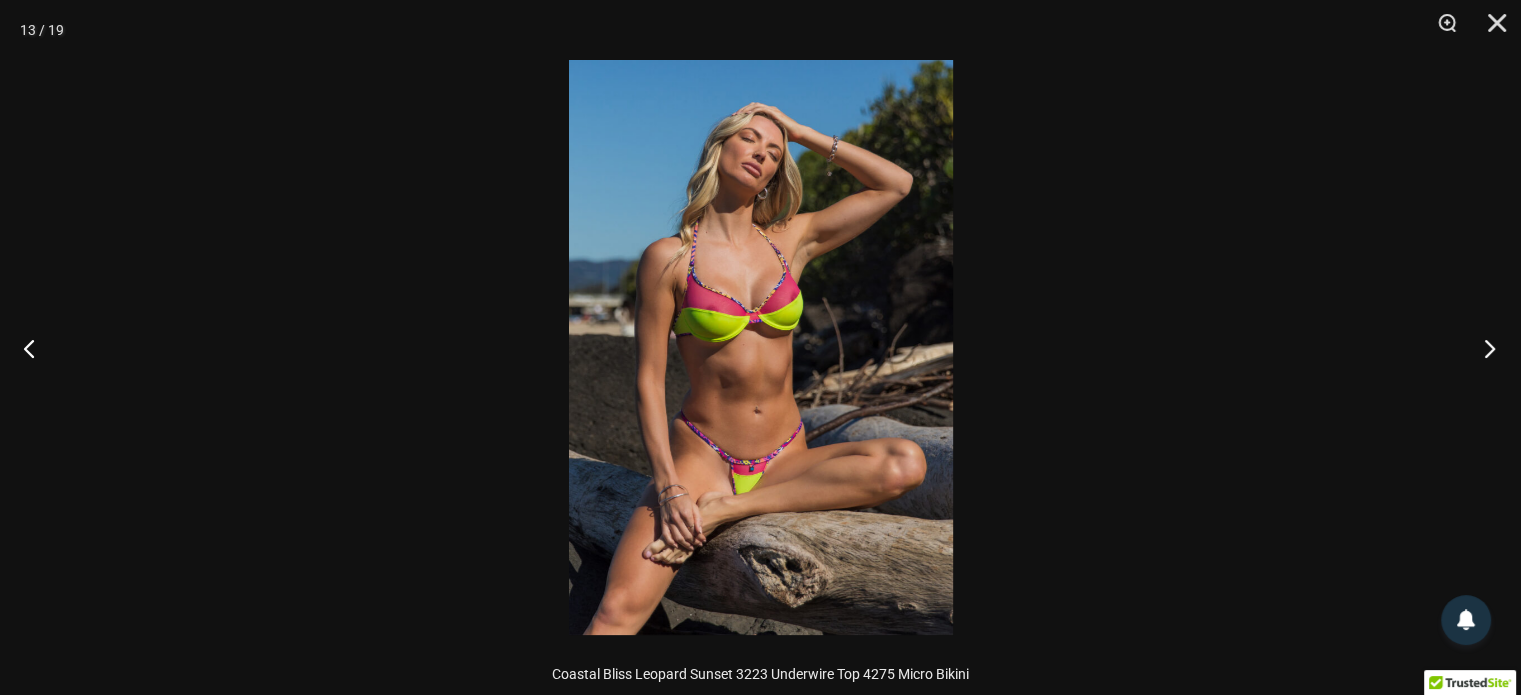 click at bounding box center (1483, 348) 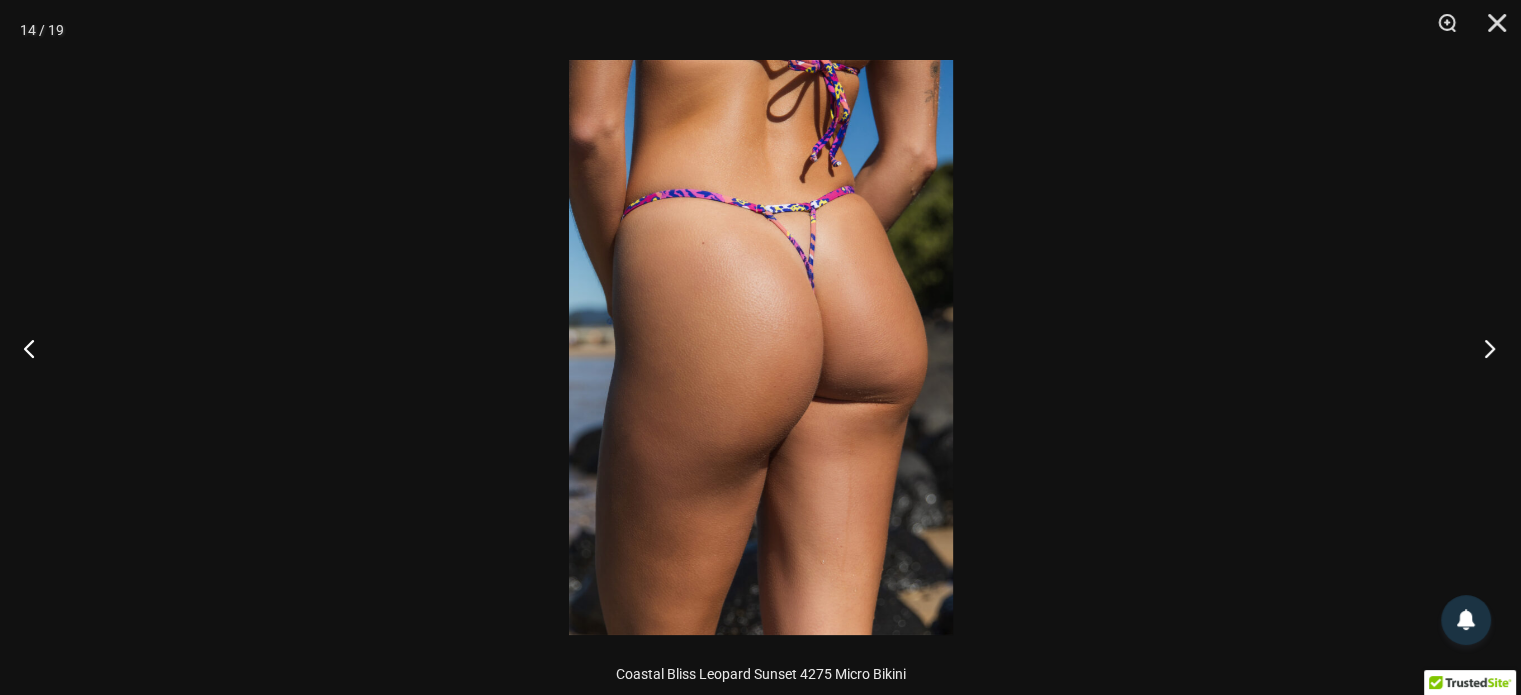 click at bounding box center (1483, 348) 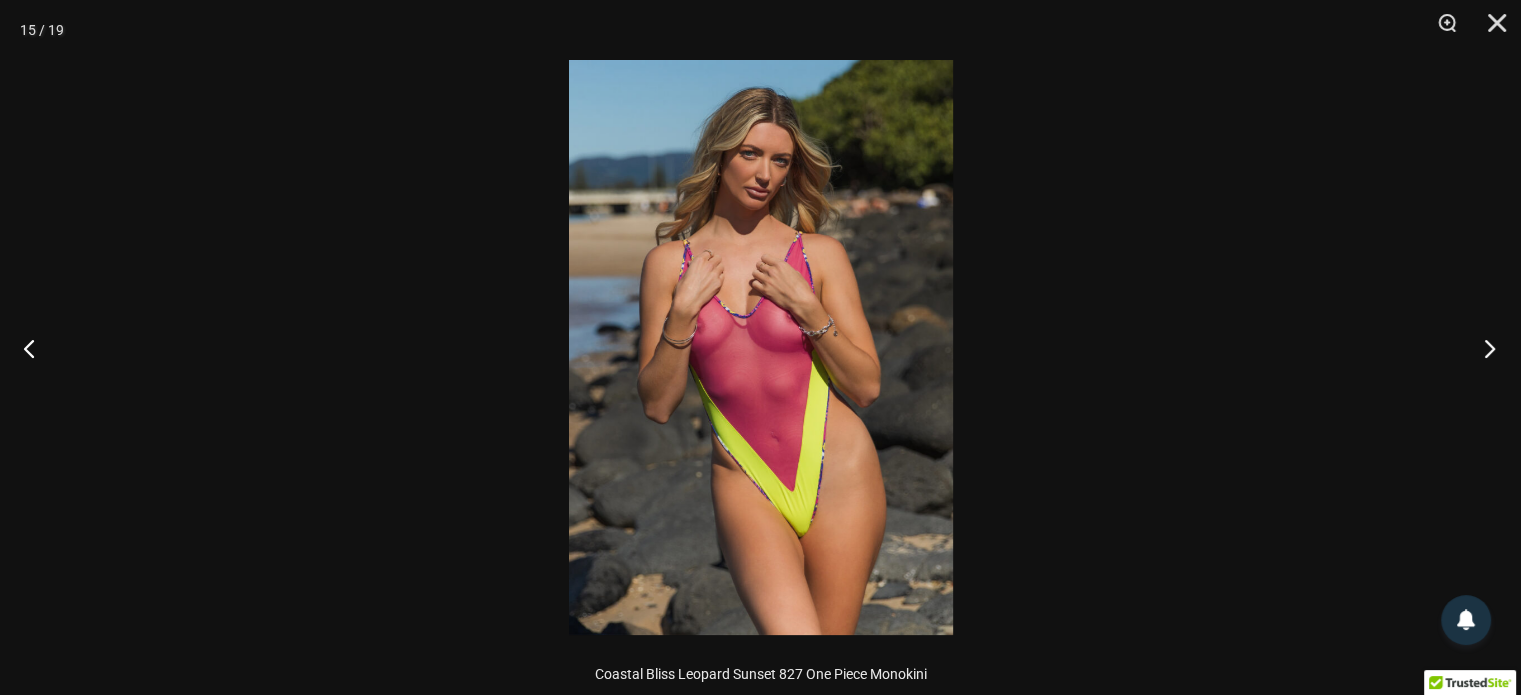 click at bounding box center (1483, 348) 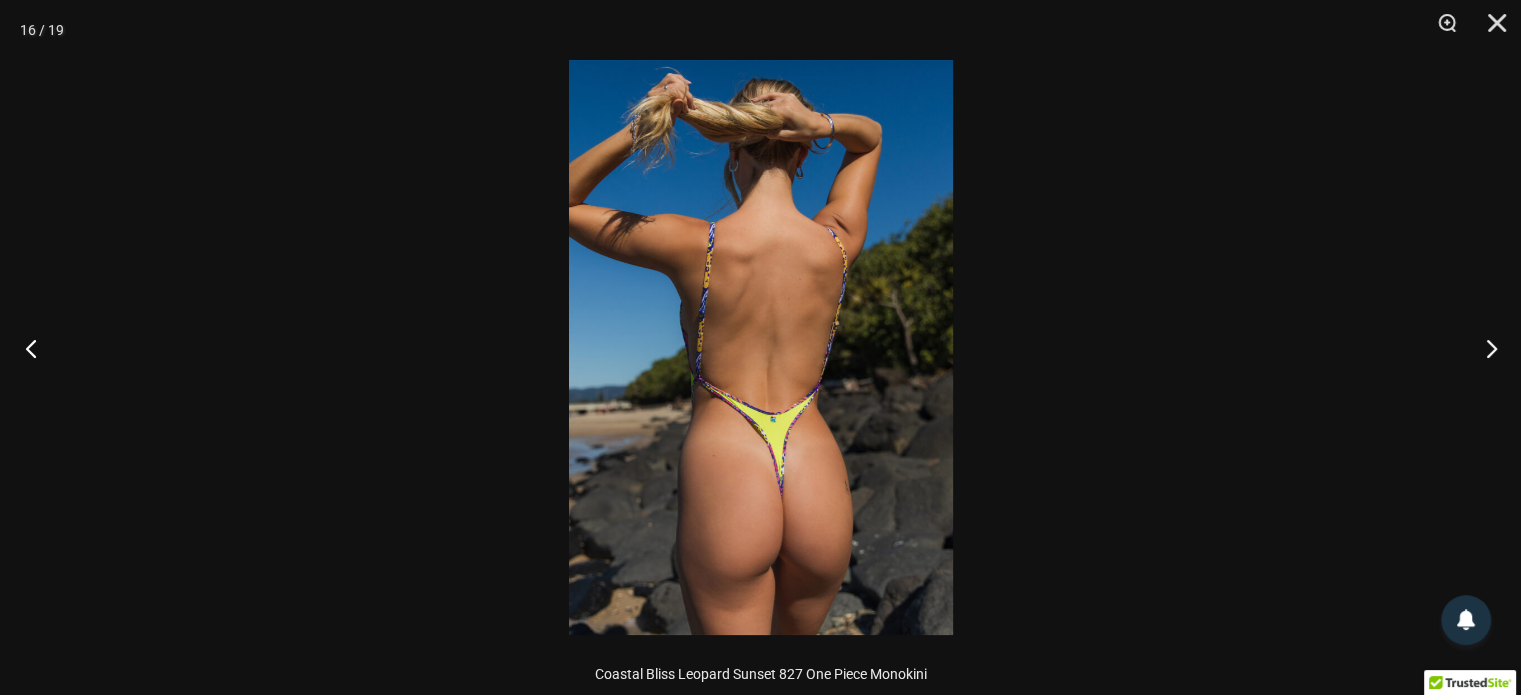click at bounding box center (37, 348) 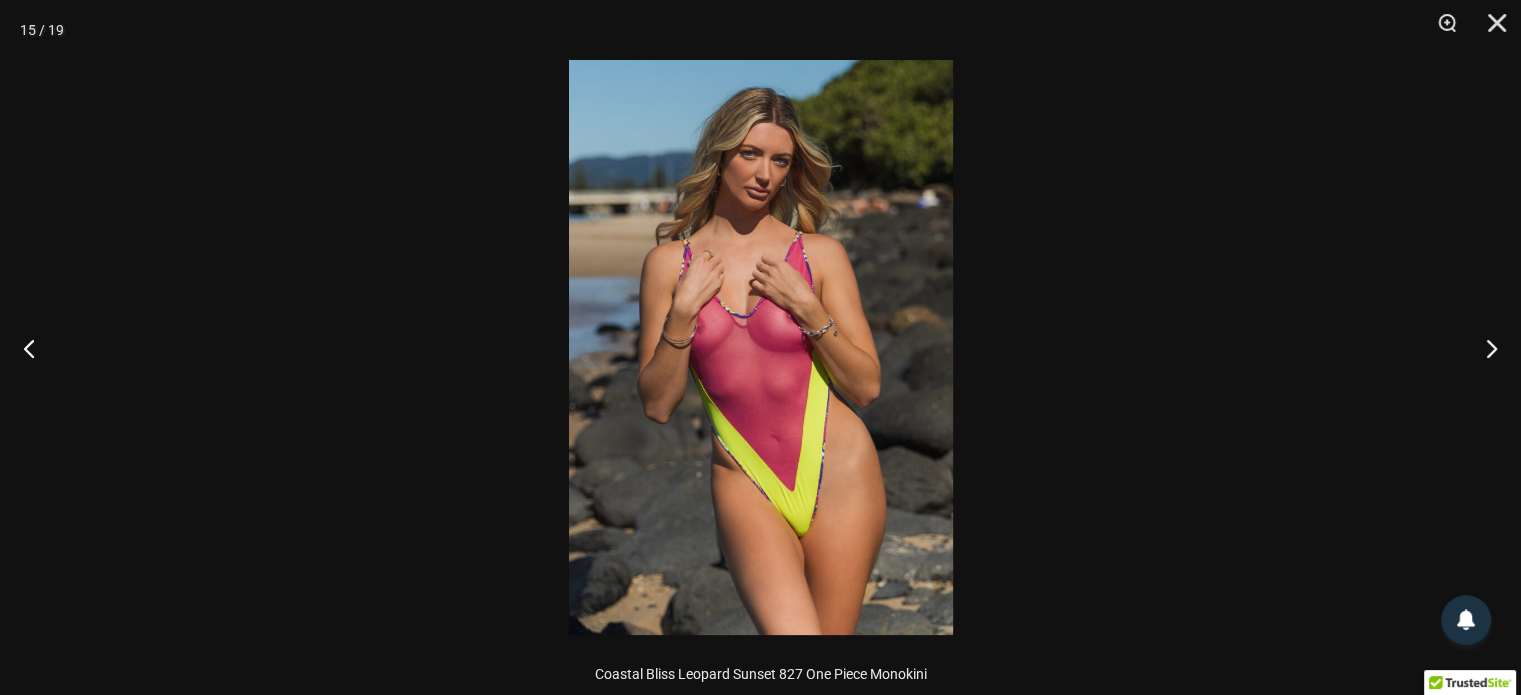 click at bounding box center (761, 347) 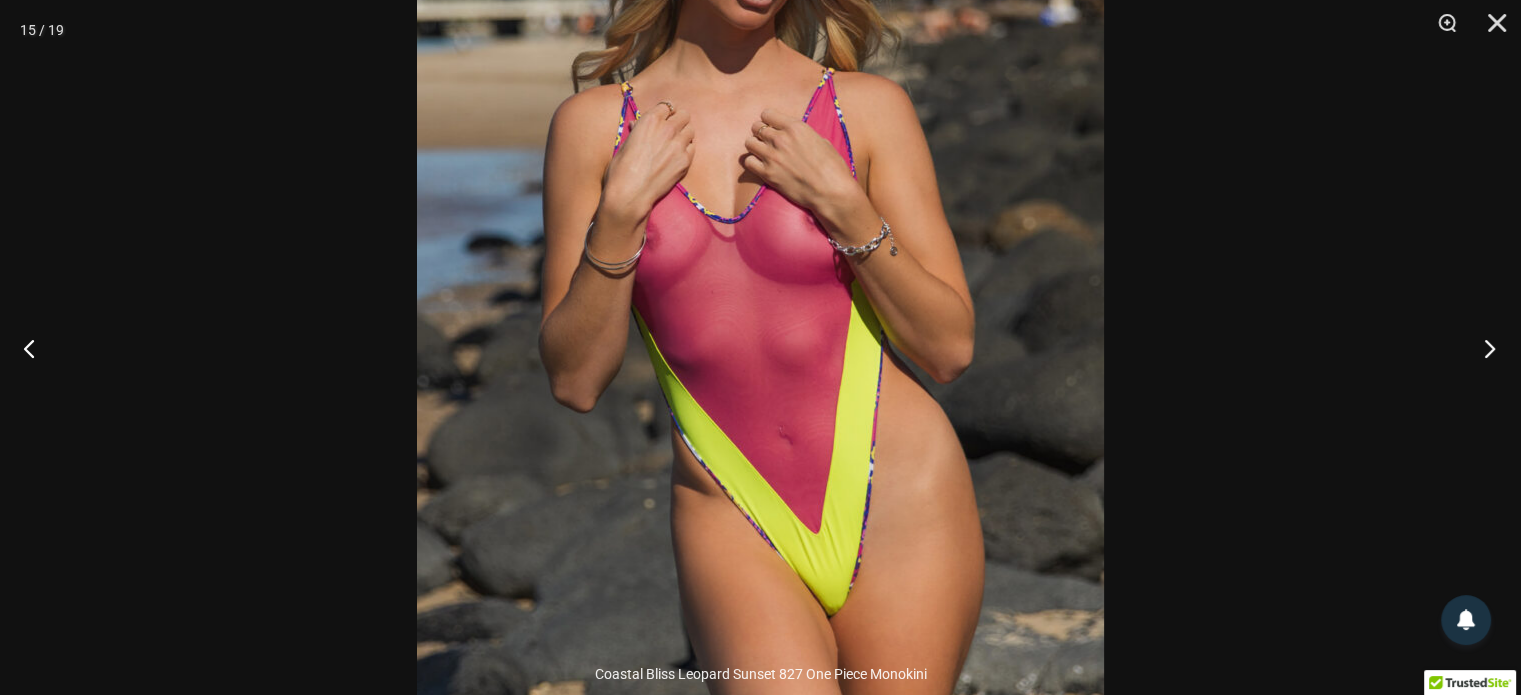click at bounding box center [1483, 348] 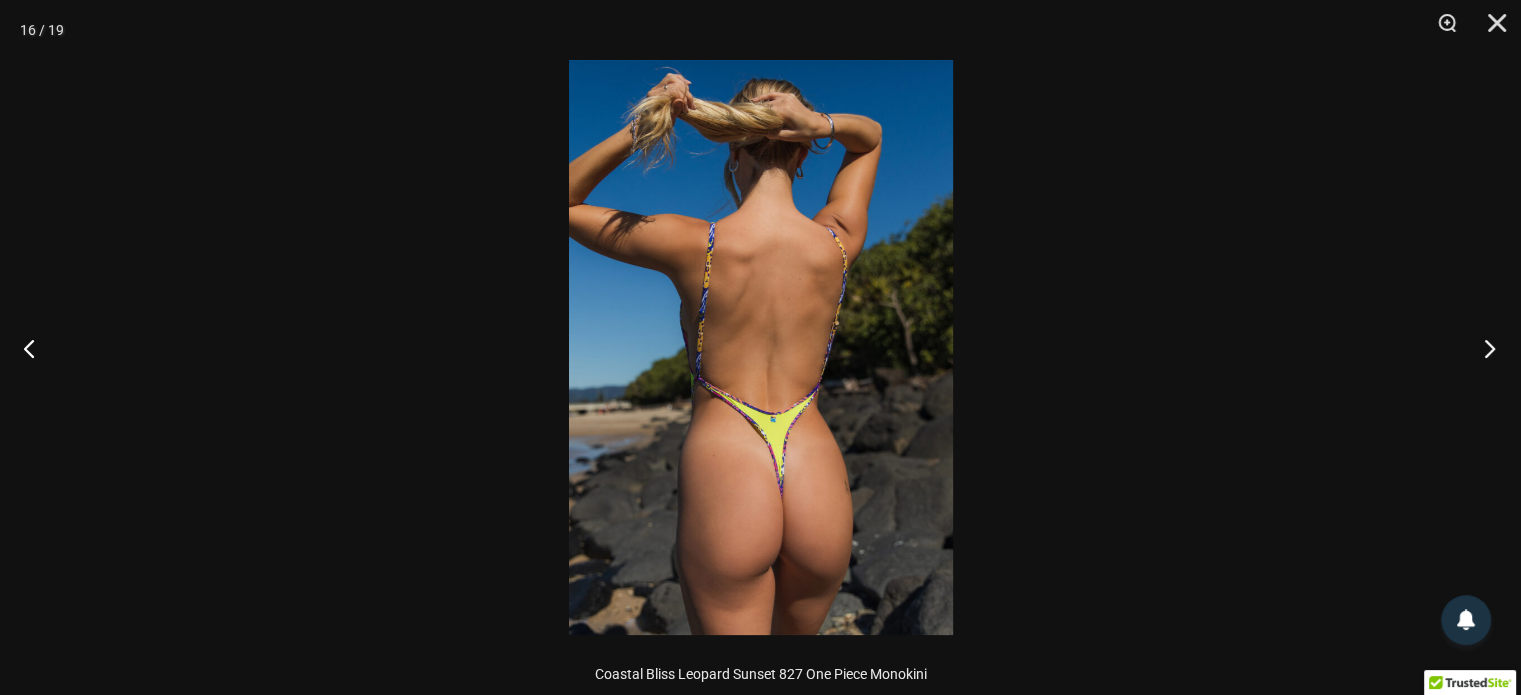 click at bounding box center (1483, 348) 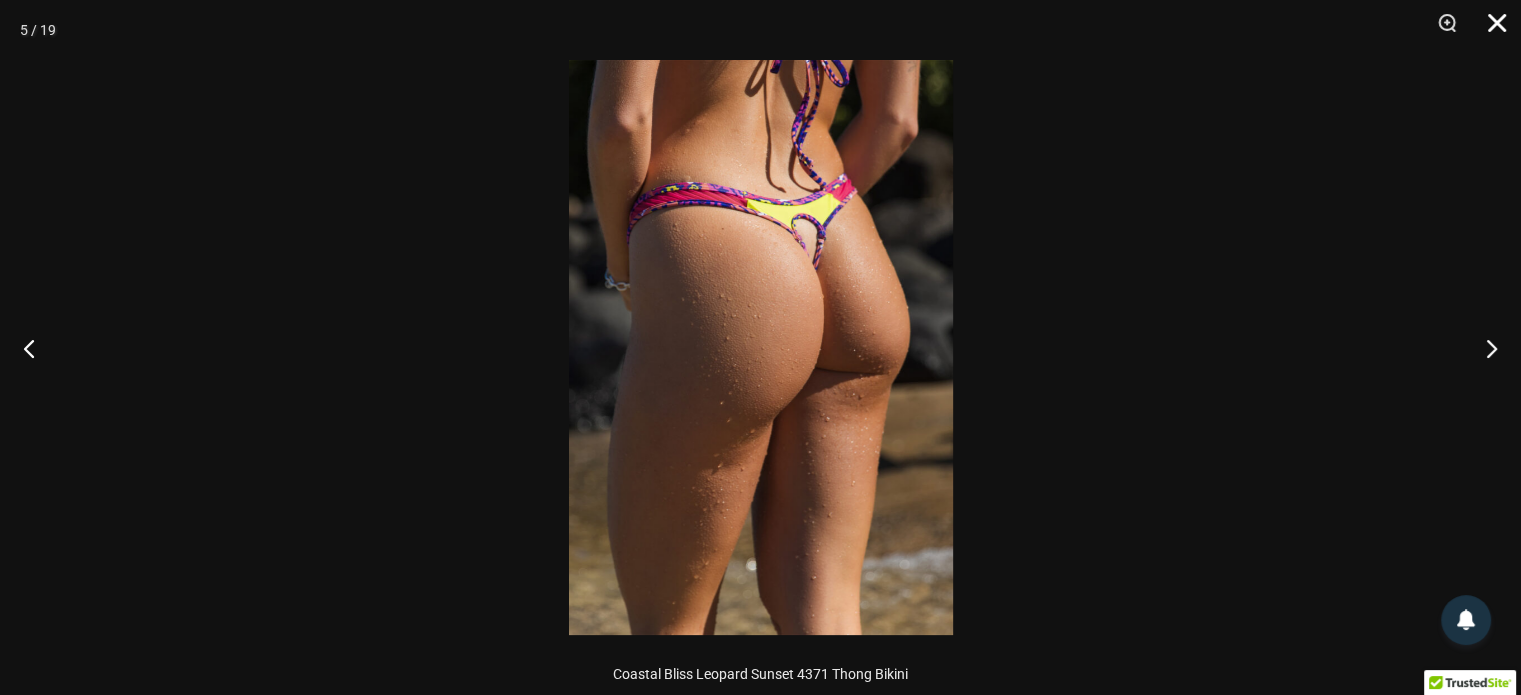 click at bounding box center (1490, 30) 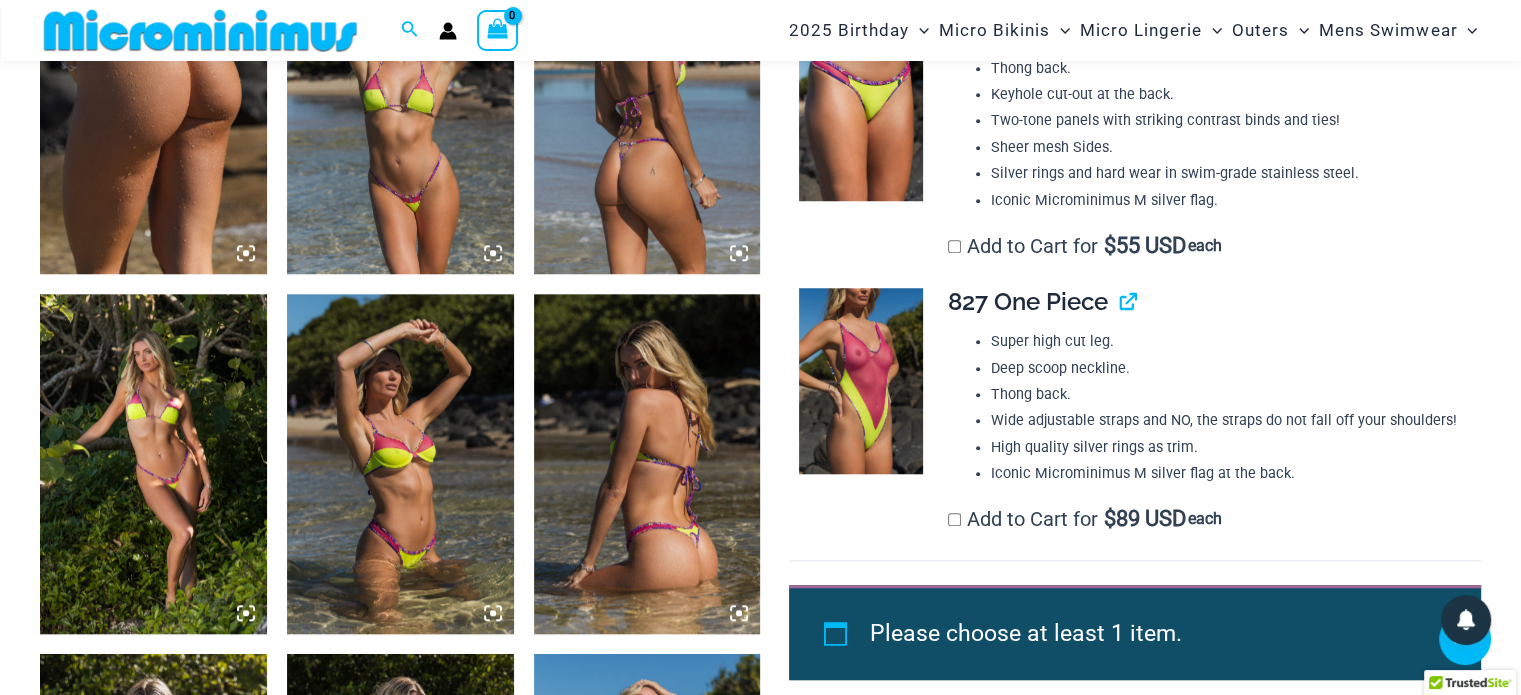 scroll, scrollTop: 1684, scrollLeft: 0, axis: vertical 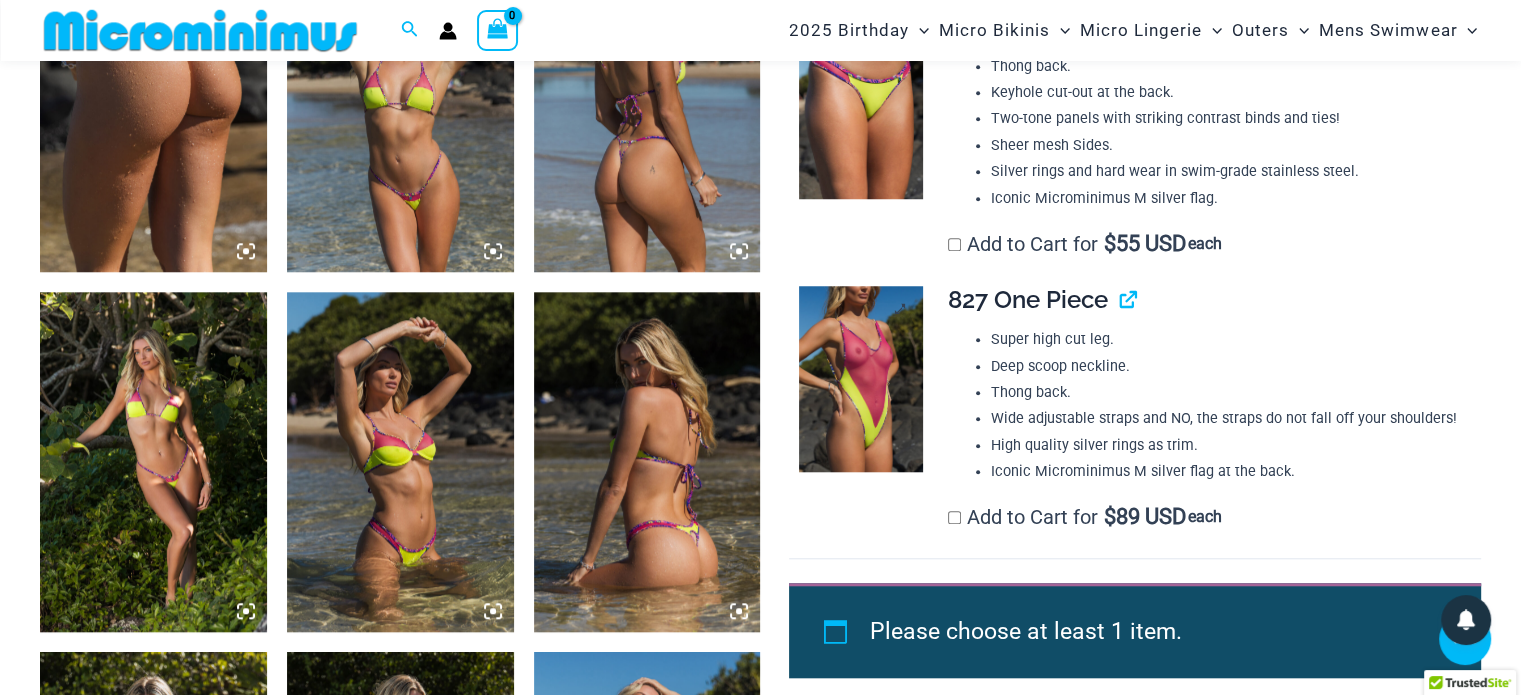 click at bounding box center [861, 379] 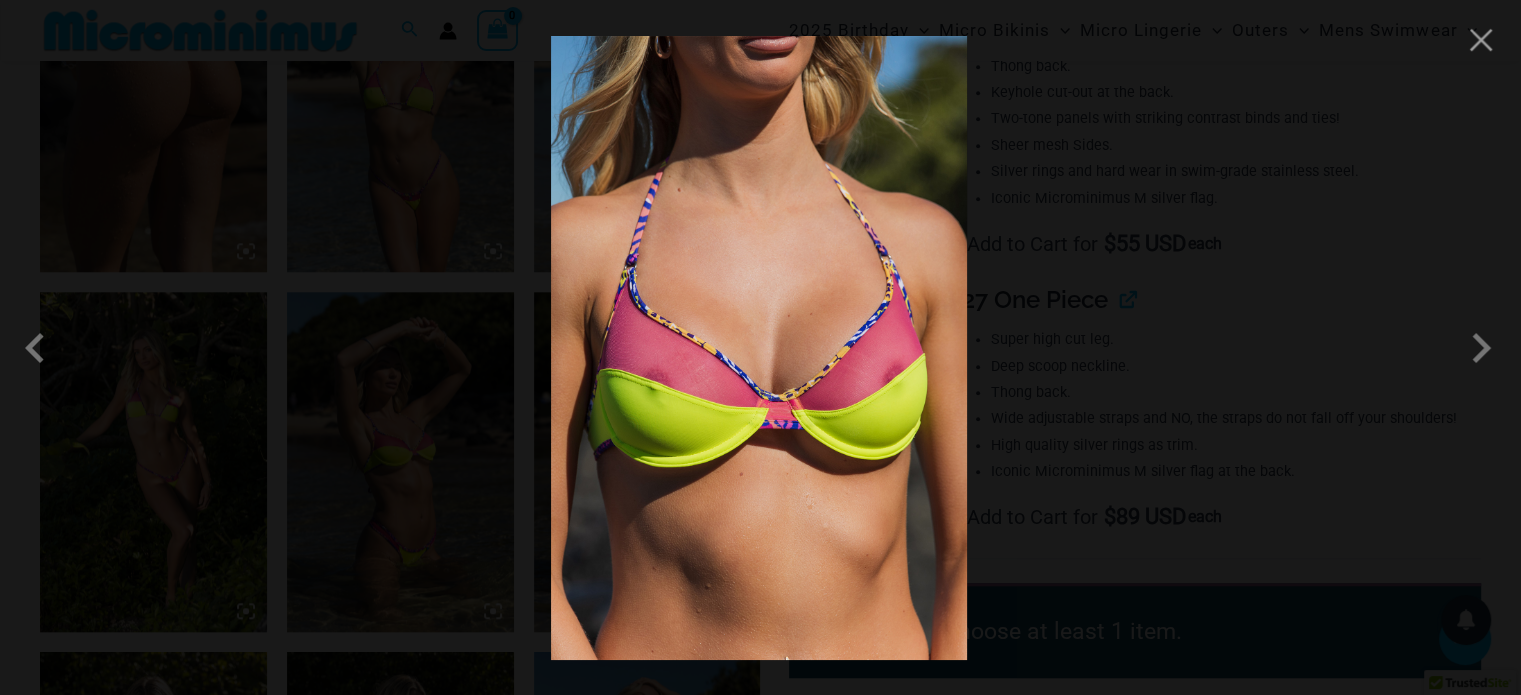 click at bounding box center [759, 348] 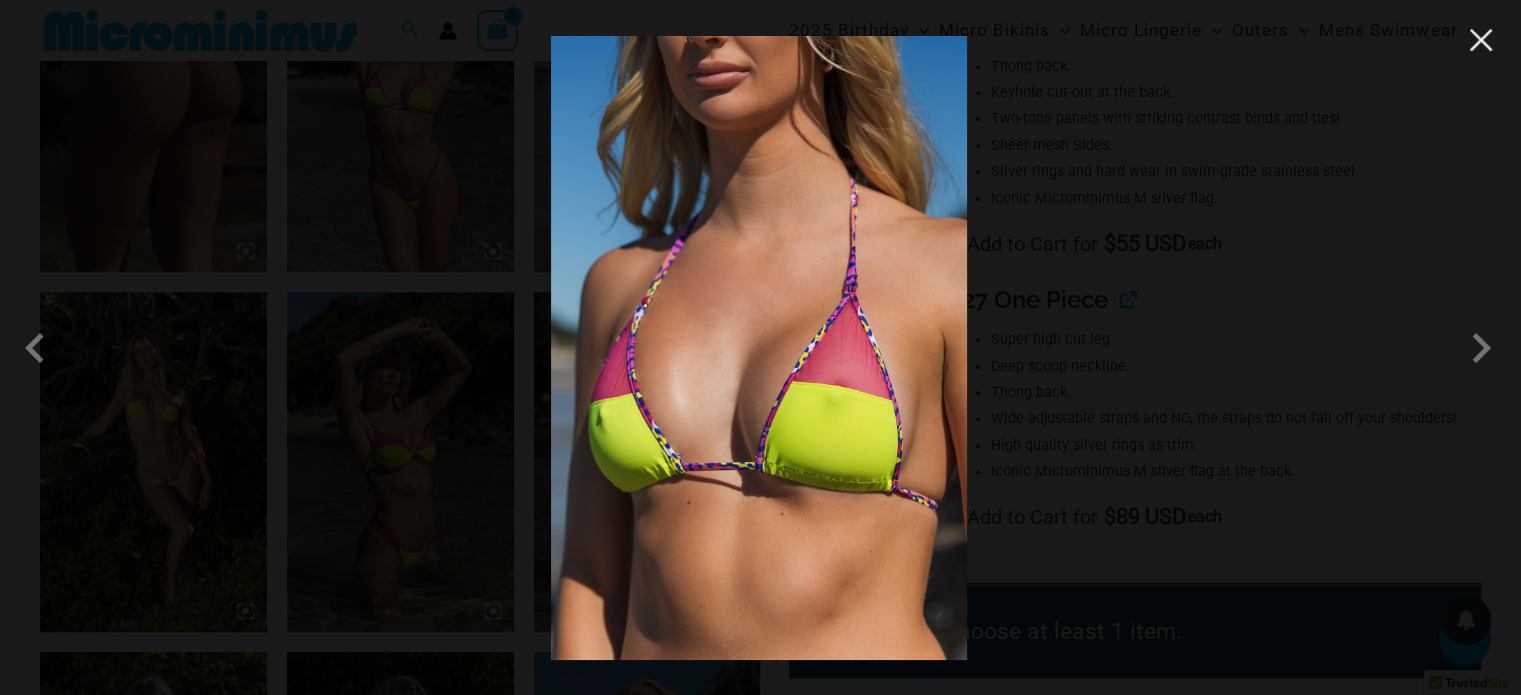 click at bounding box center (1481, 40) 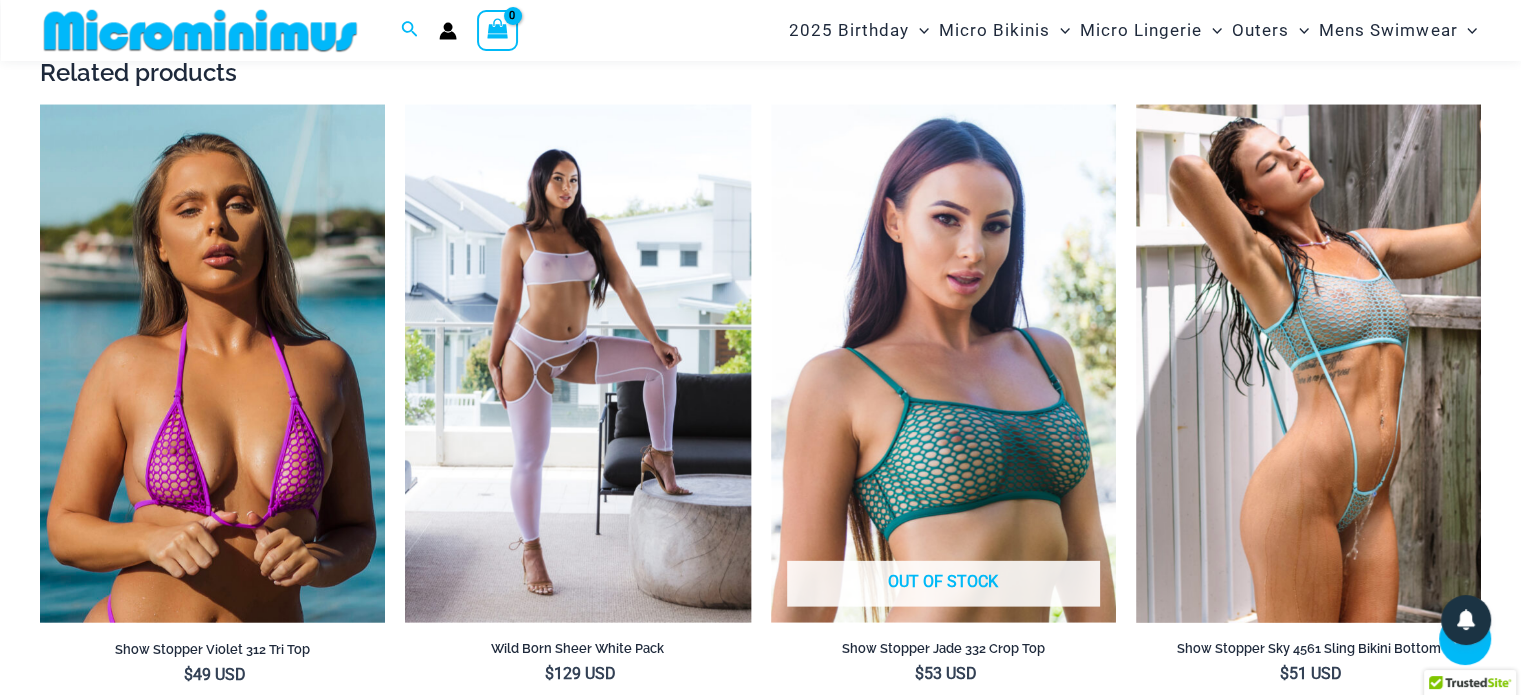 scroll, scrollTop: 4084, scrollLeft: 0, axis: vertical 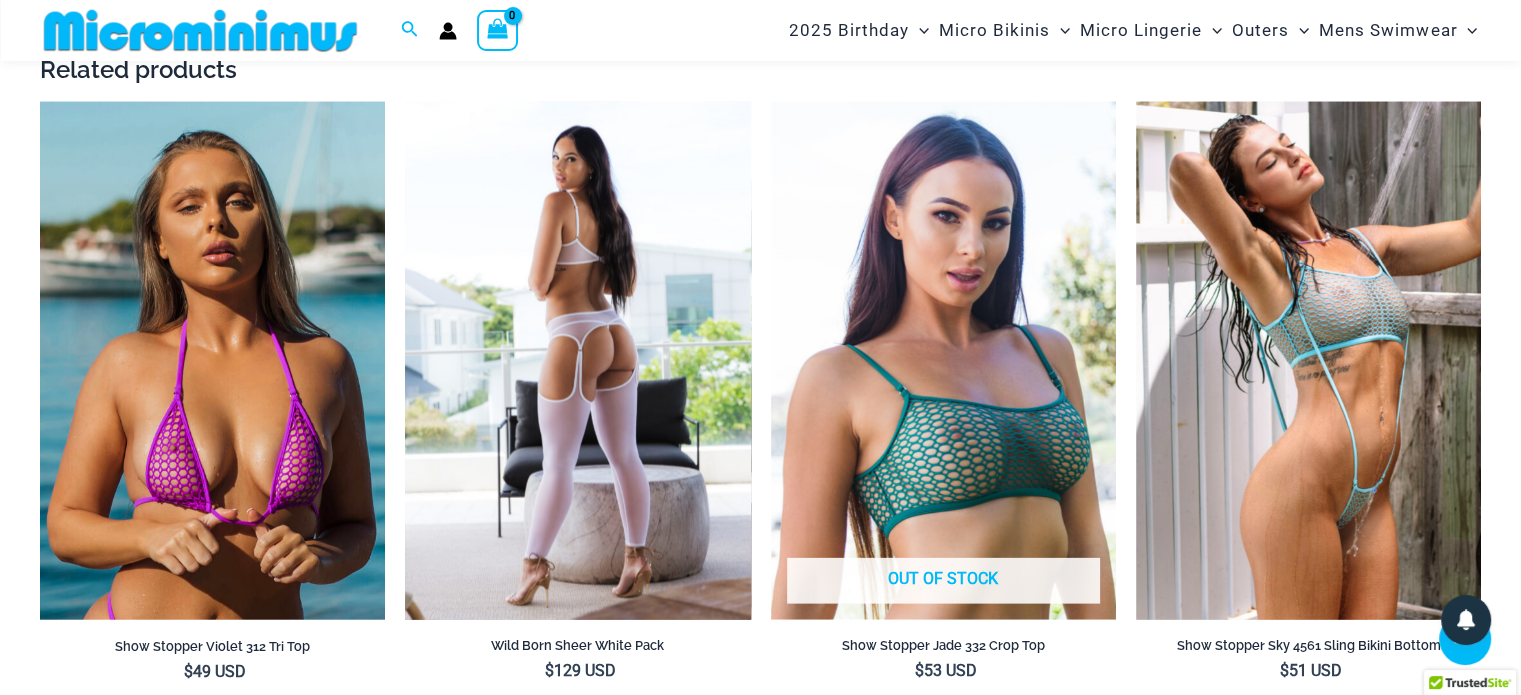 click at bounding box center (577, 361) 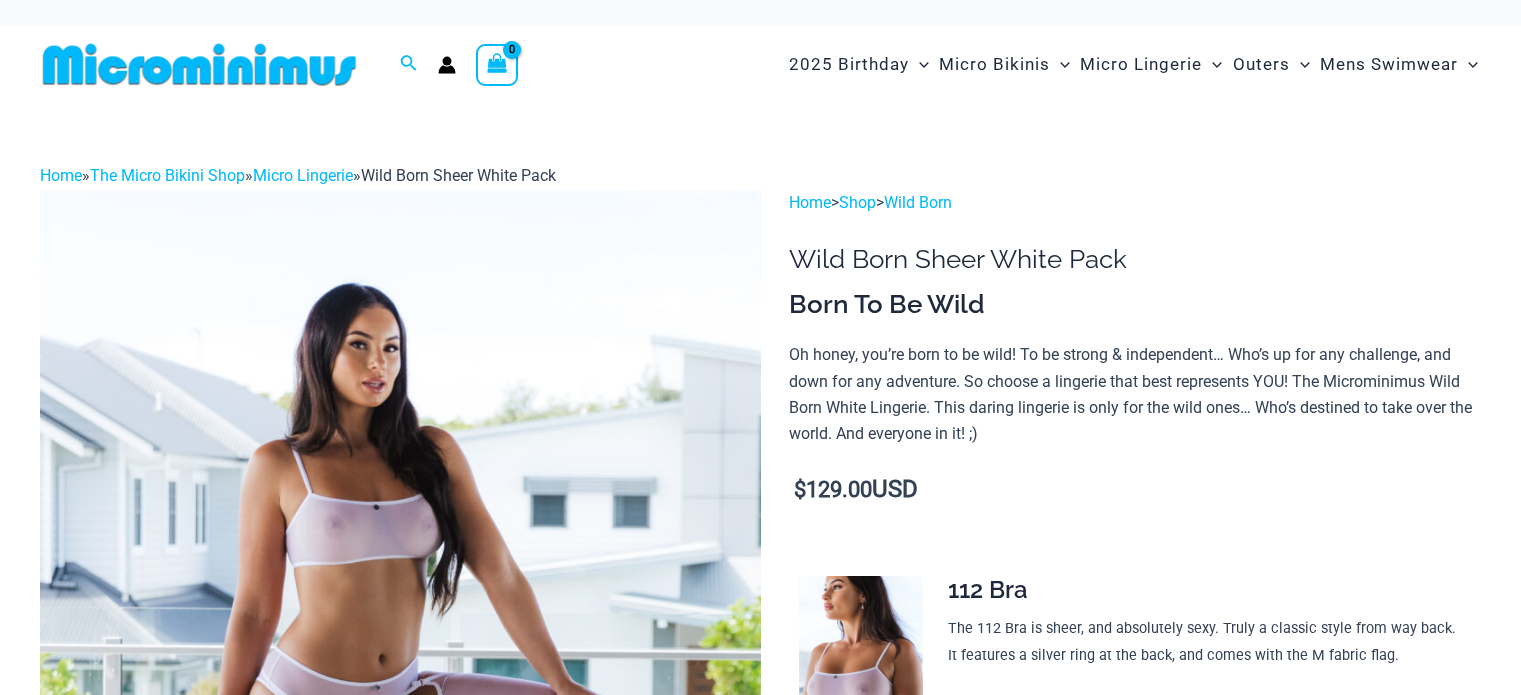 scroll, scrollTop: 0, scrollLeft: 0, axis: both 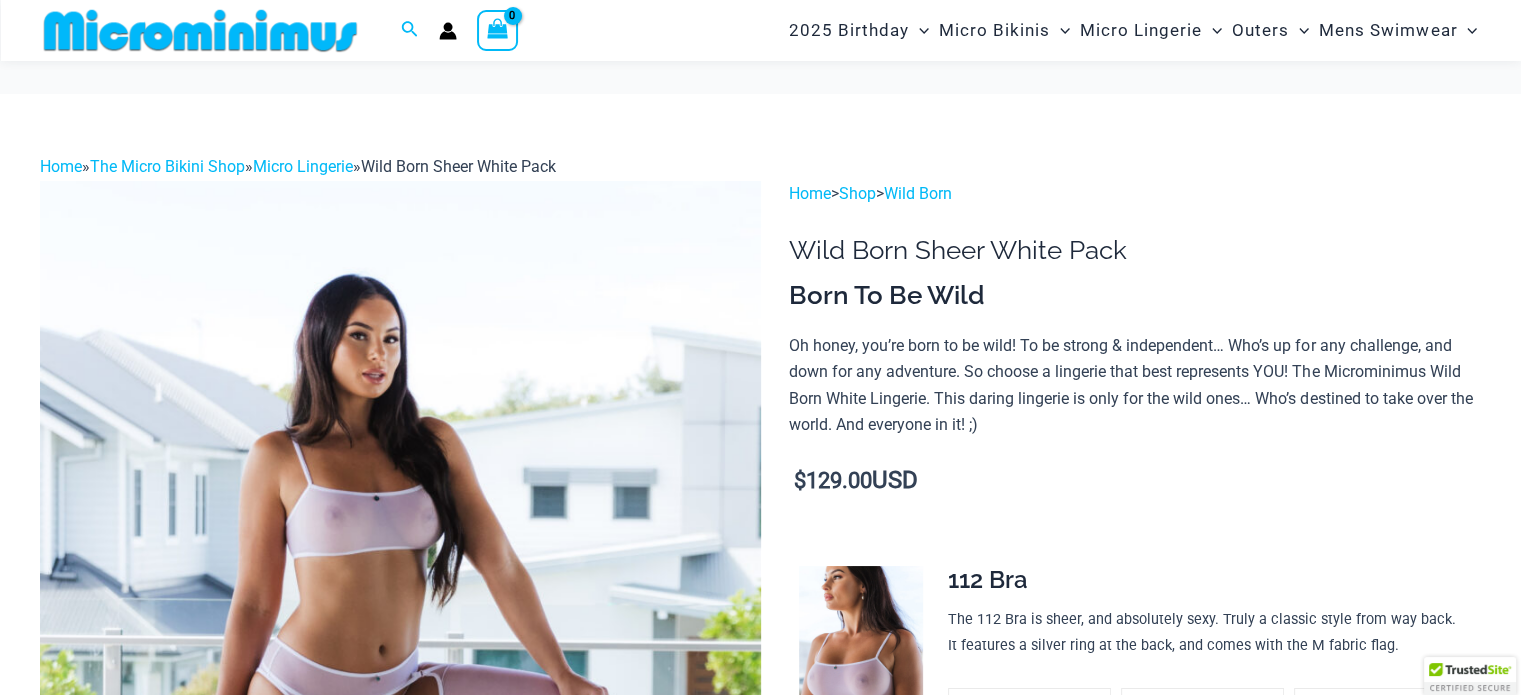 click at bounding box center (400, 721) 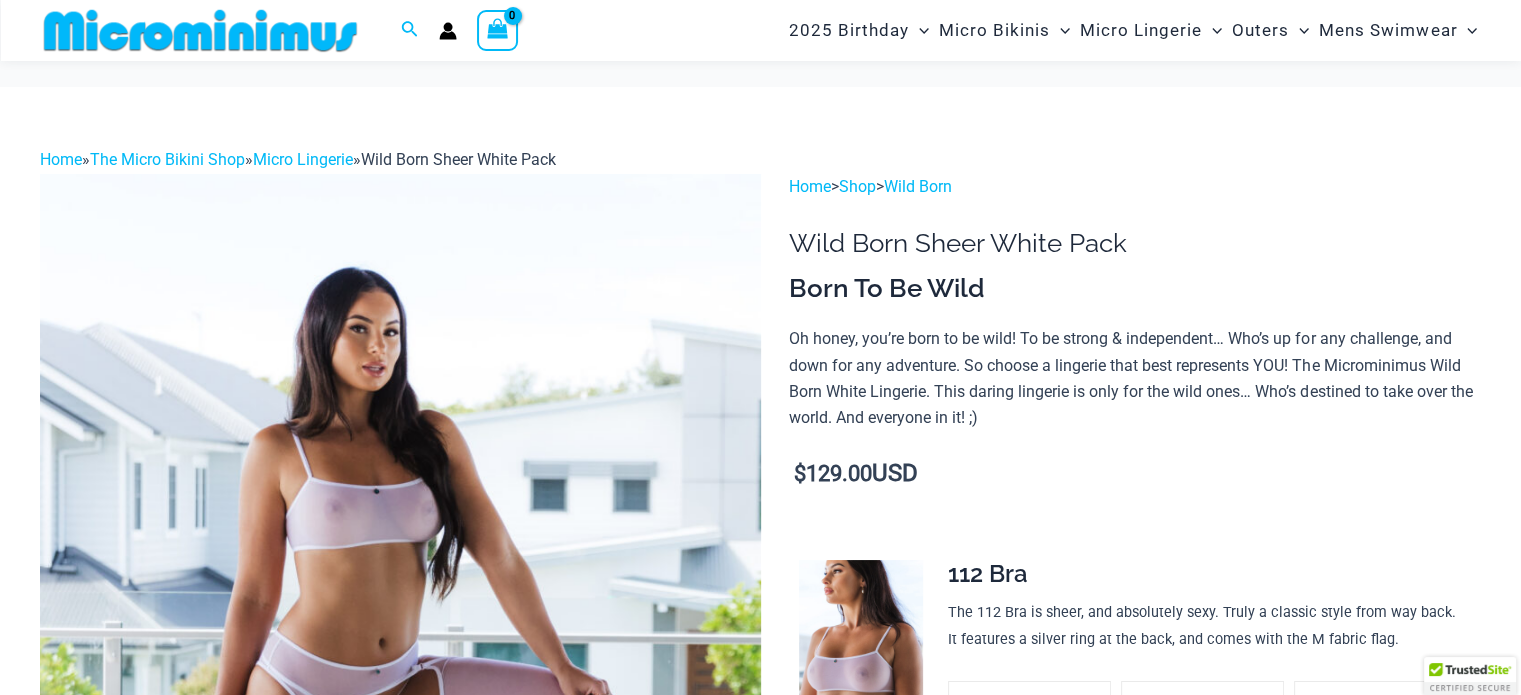 click at bounding box center (400, 714) 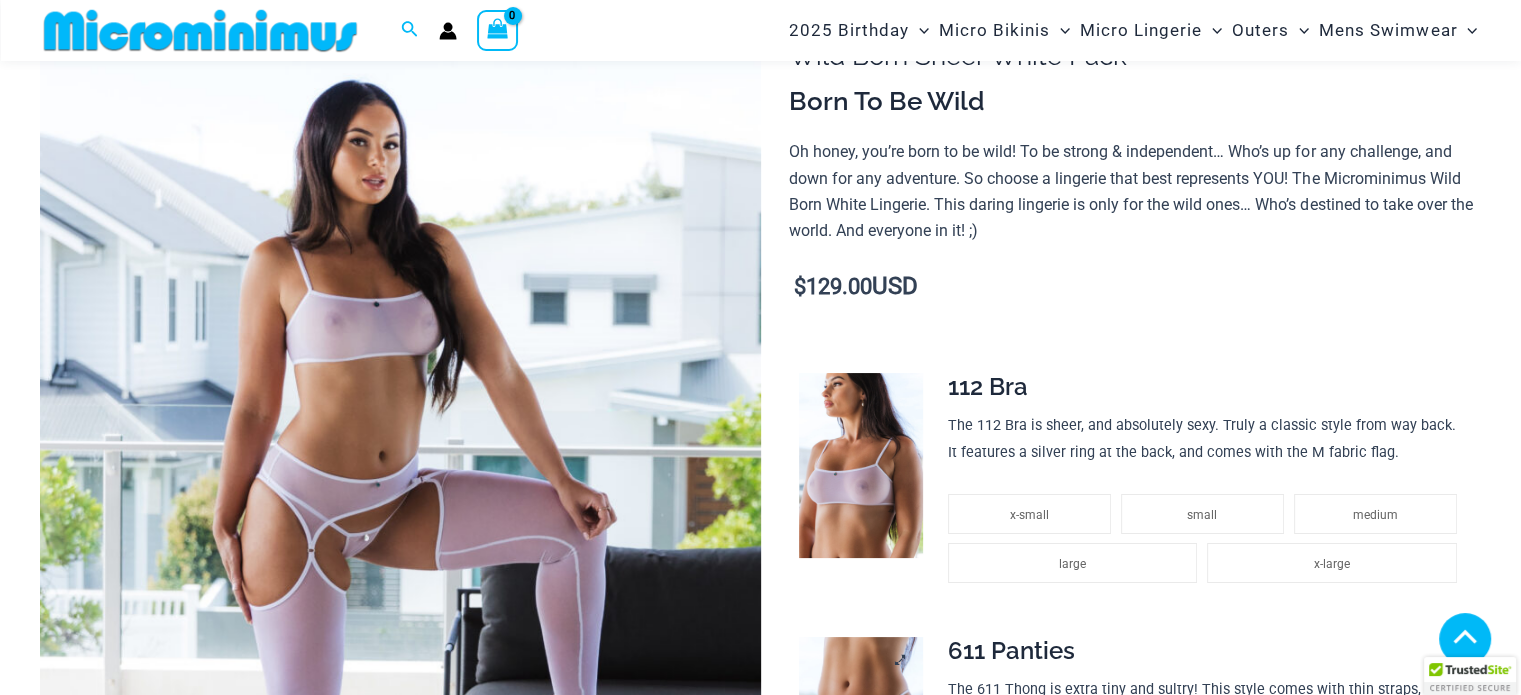 scroll, scrollTop: 787, scrollLeft: 0, axis: vertical 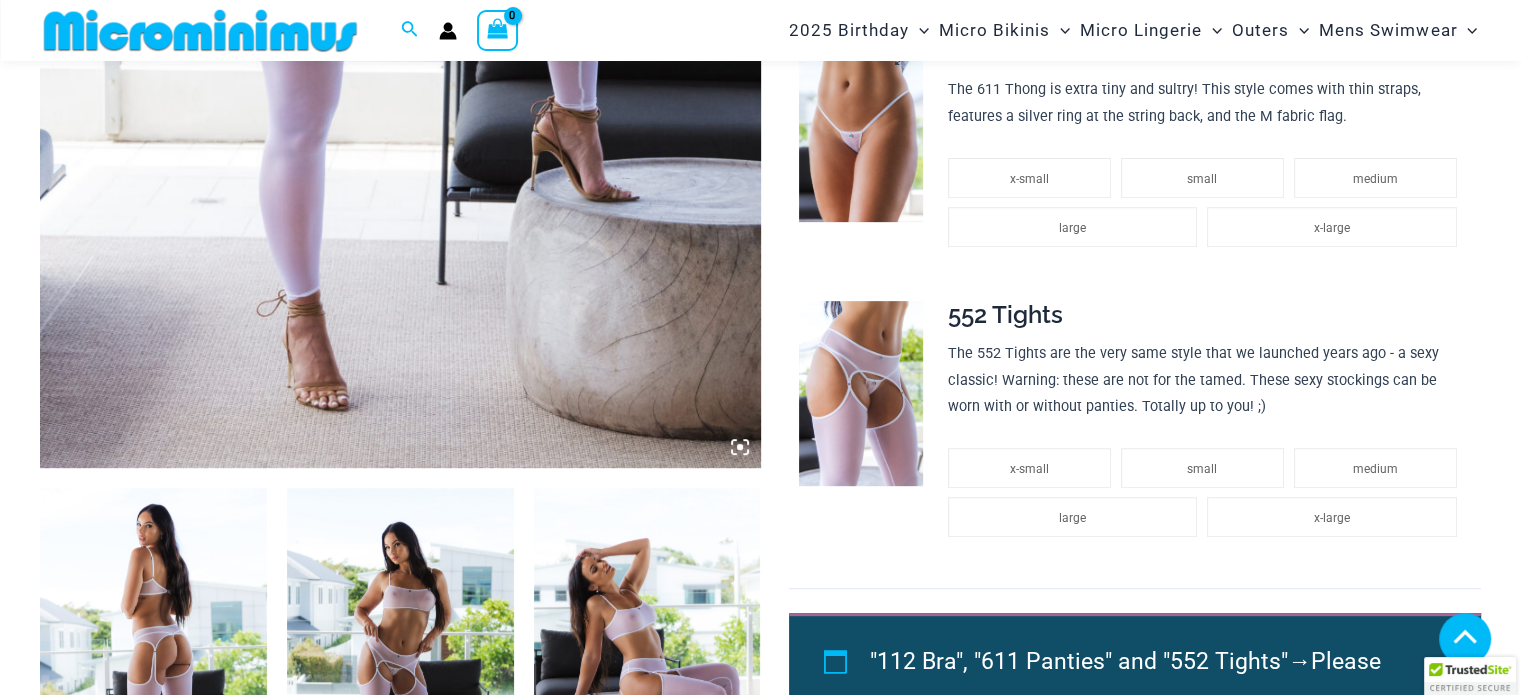 click at bounding box center [861, 130] 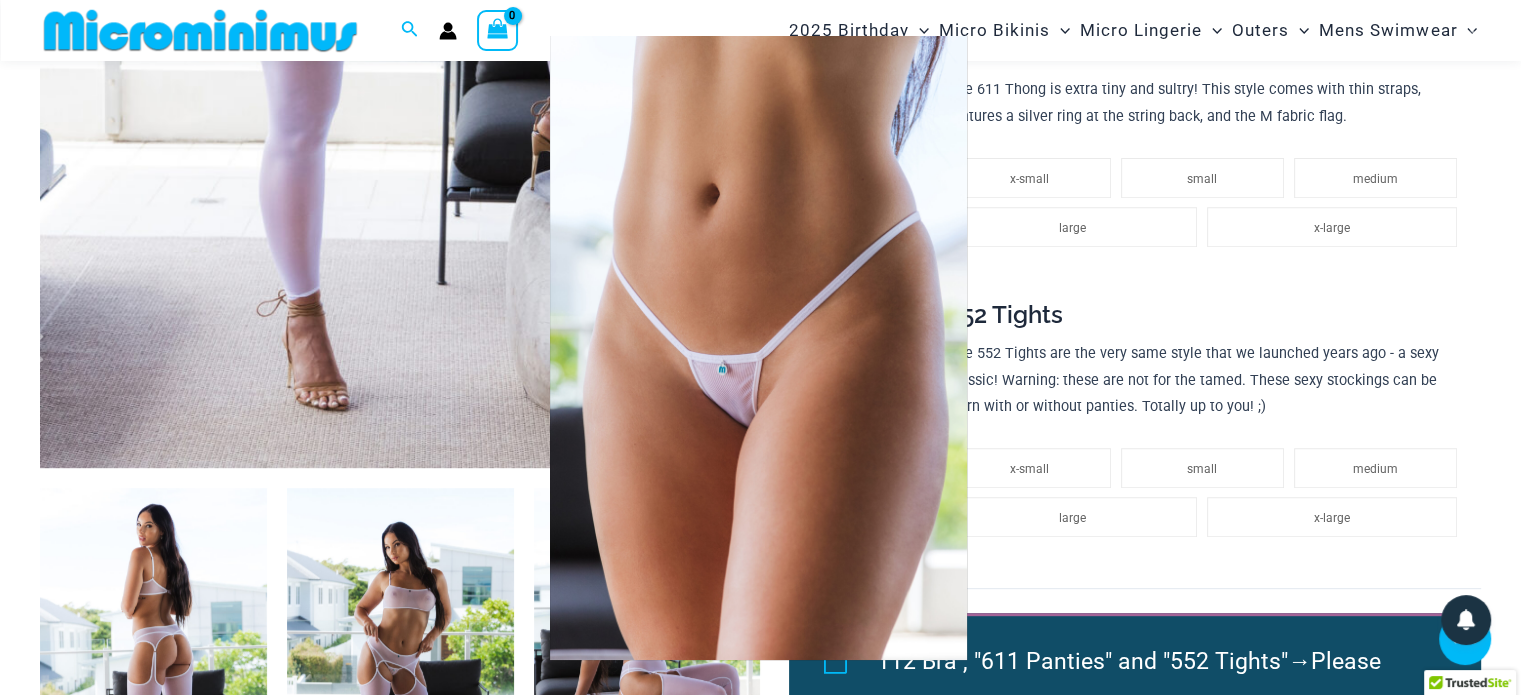 click at bounding box center (760, 347) 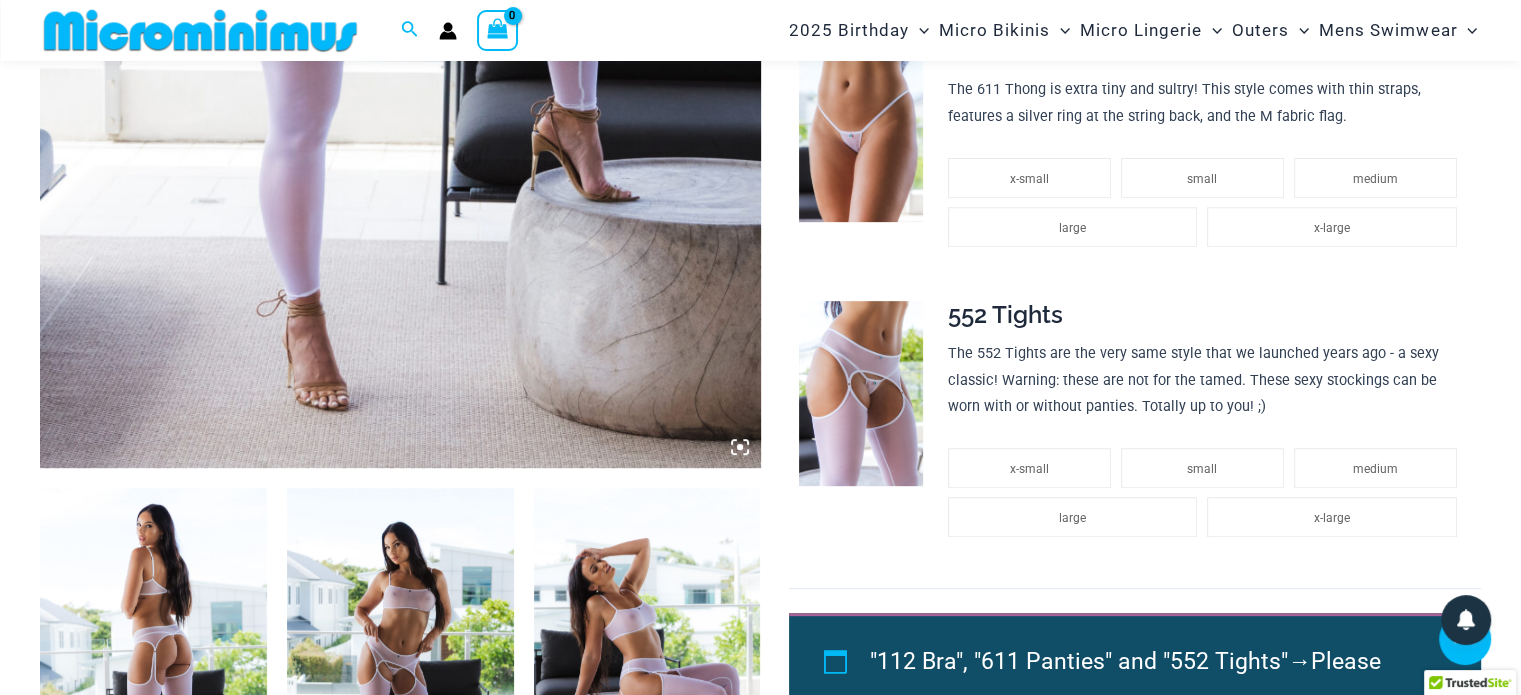 click 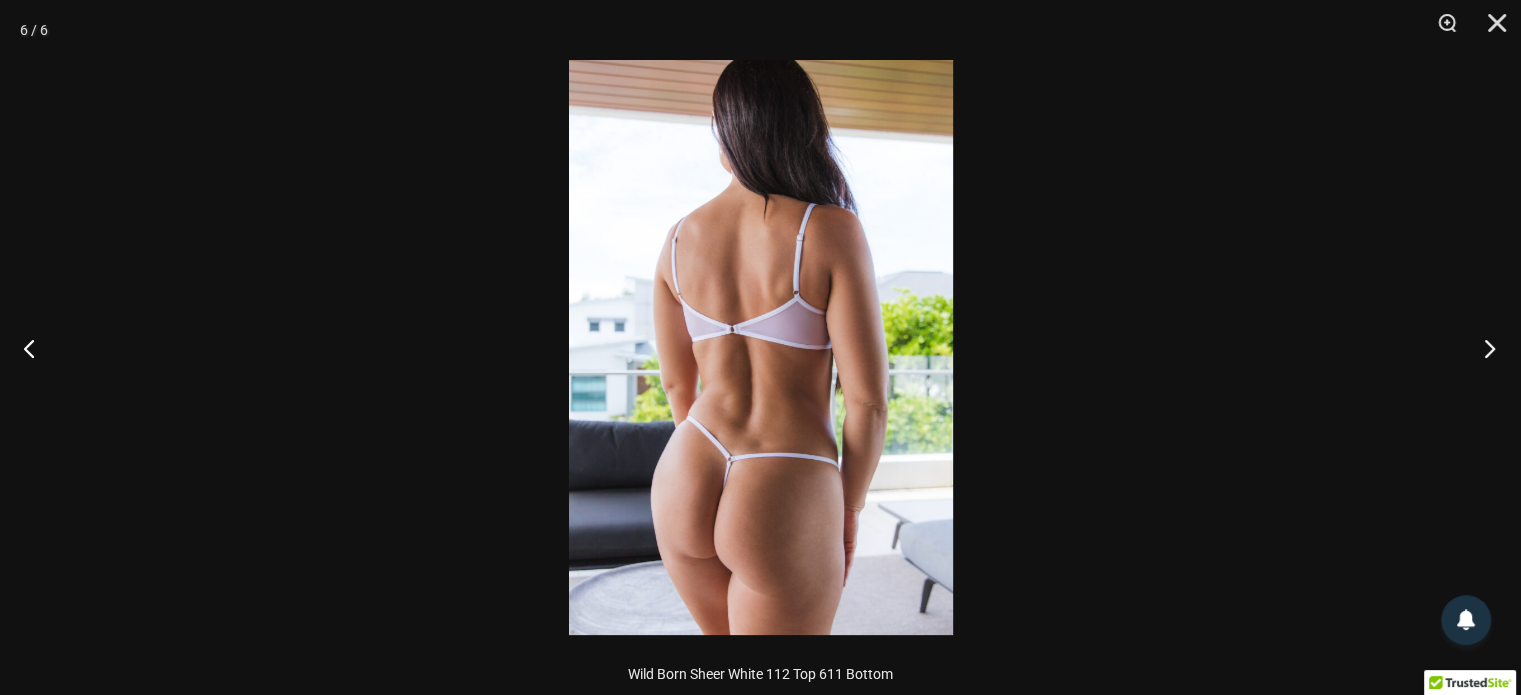click at bounding box center [1483, 348] 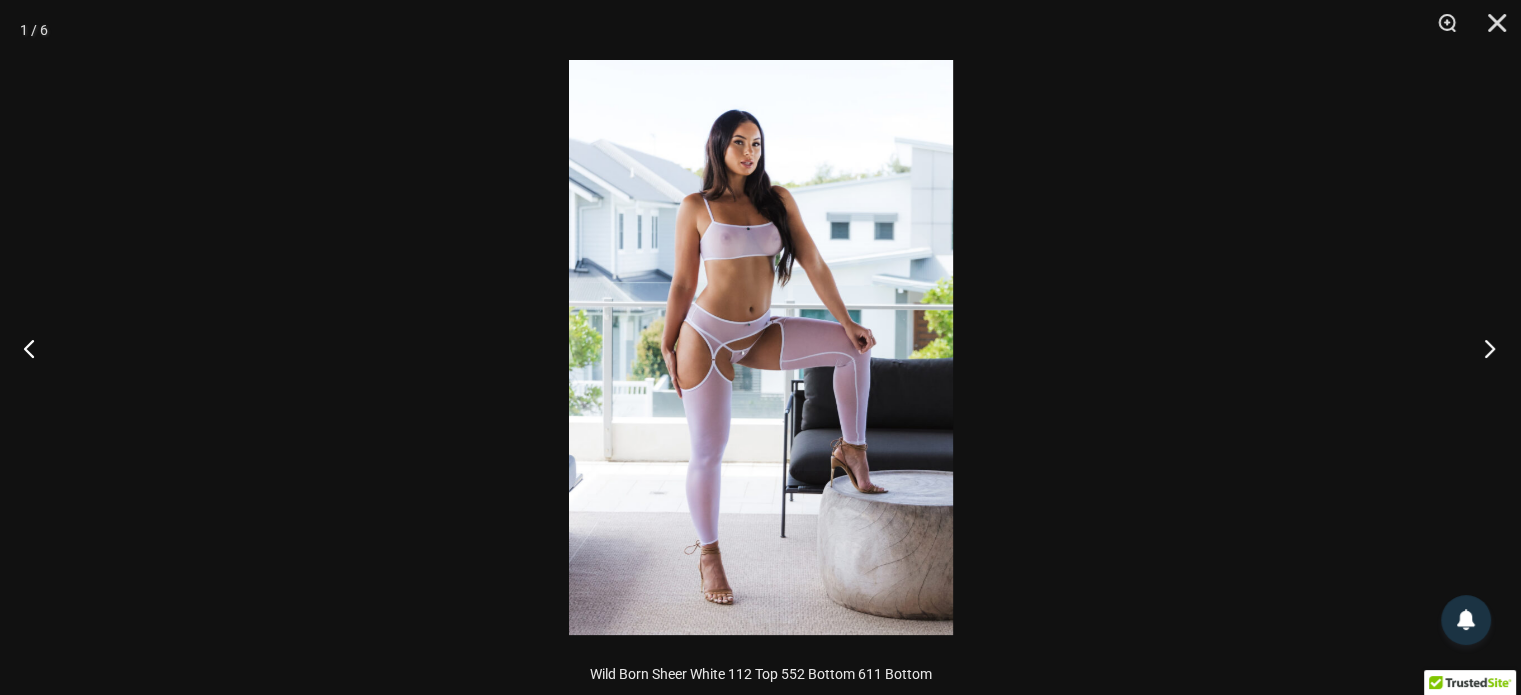 click at bounding box center [1483, 348] 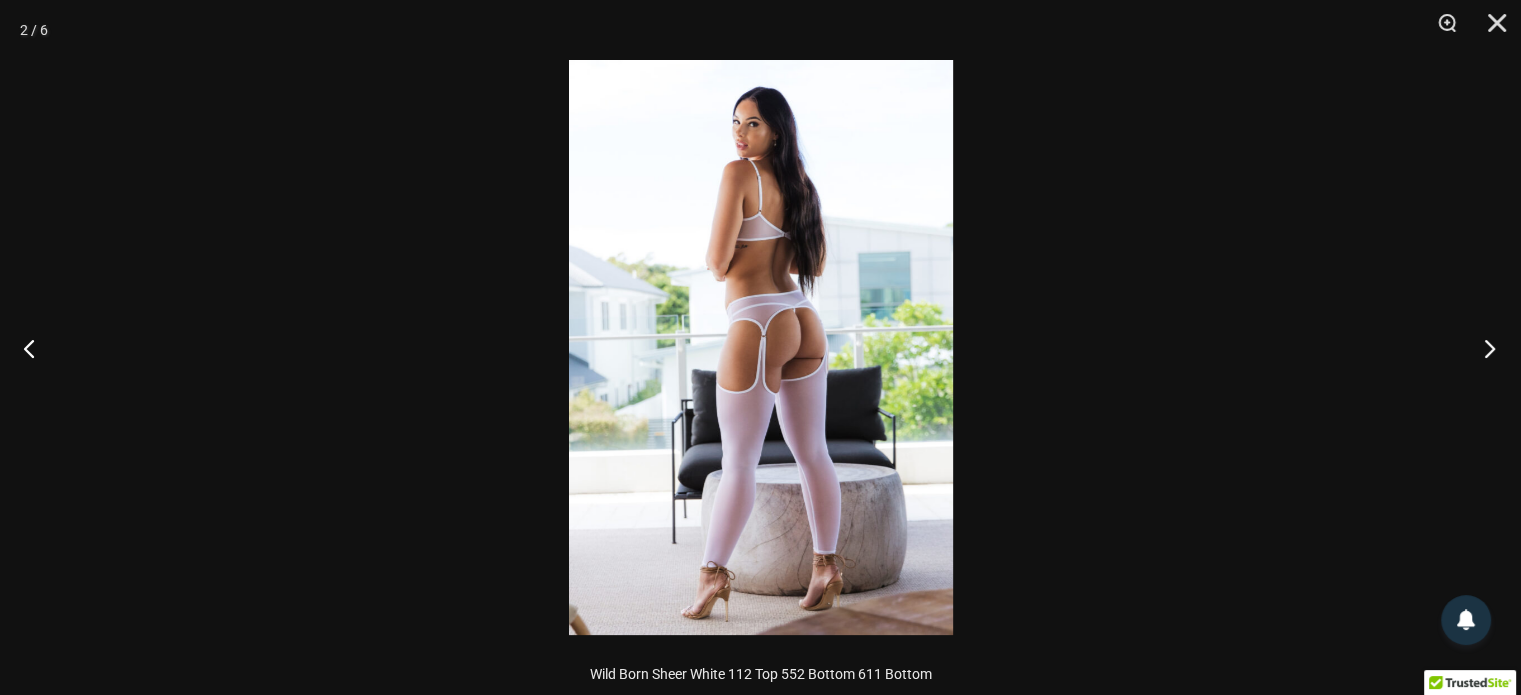click at bounding box center (1483, 348) 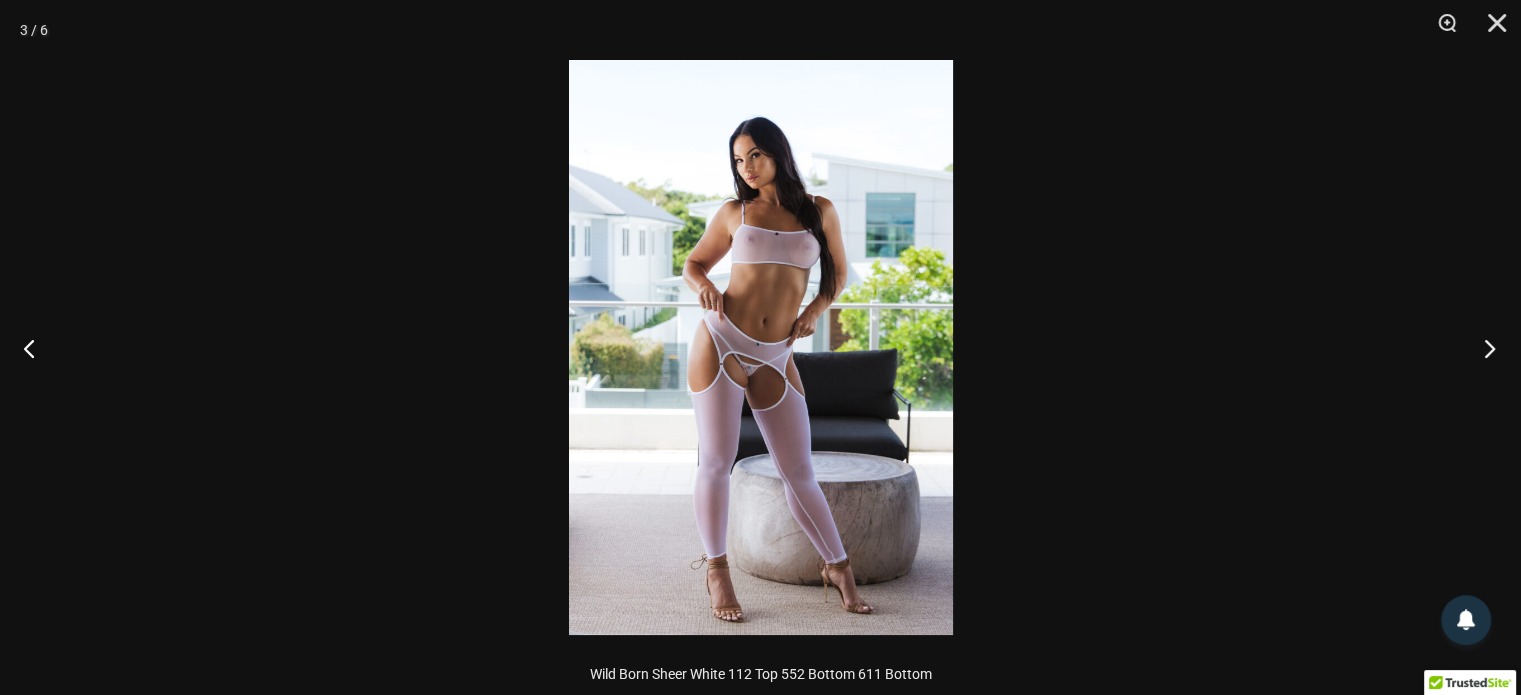 click at bounding box center [1483, 348] 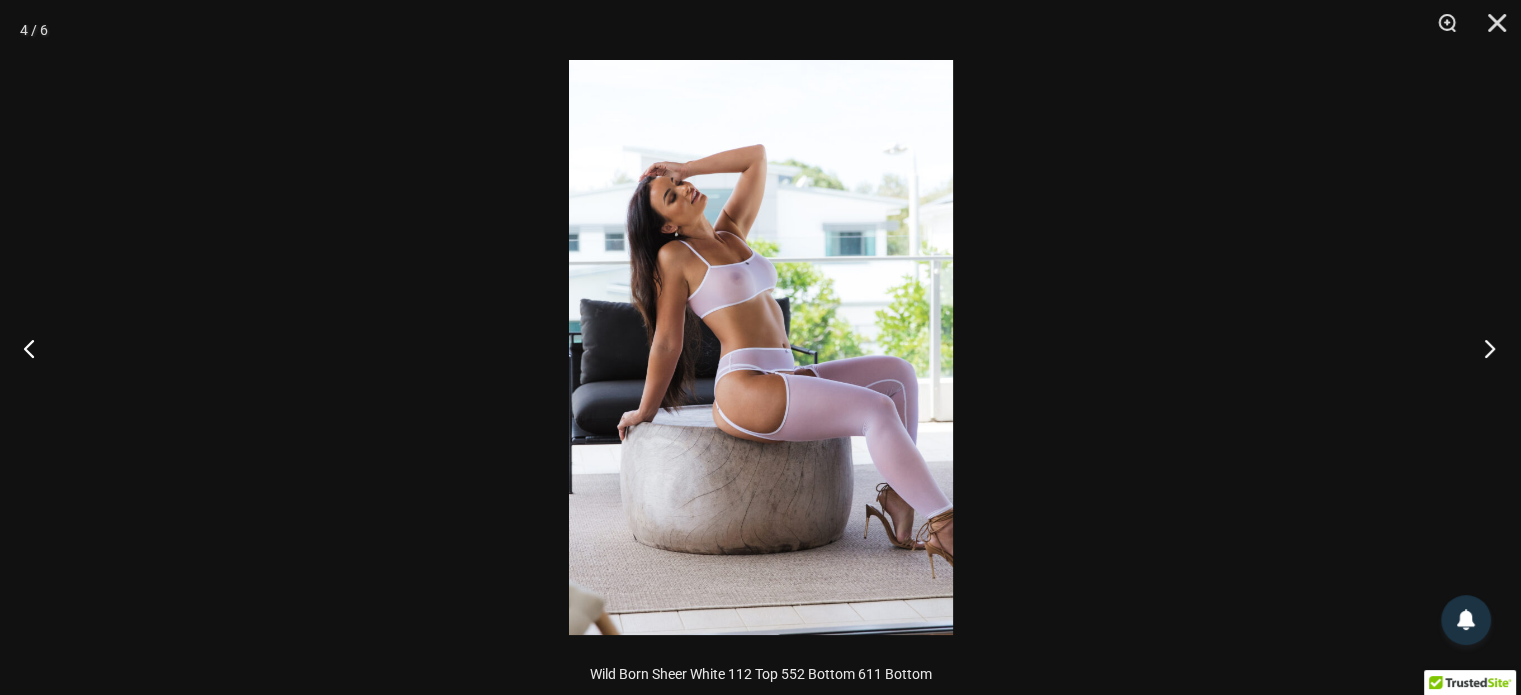 click at bounding box center (1483, 348) 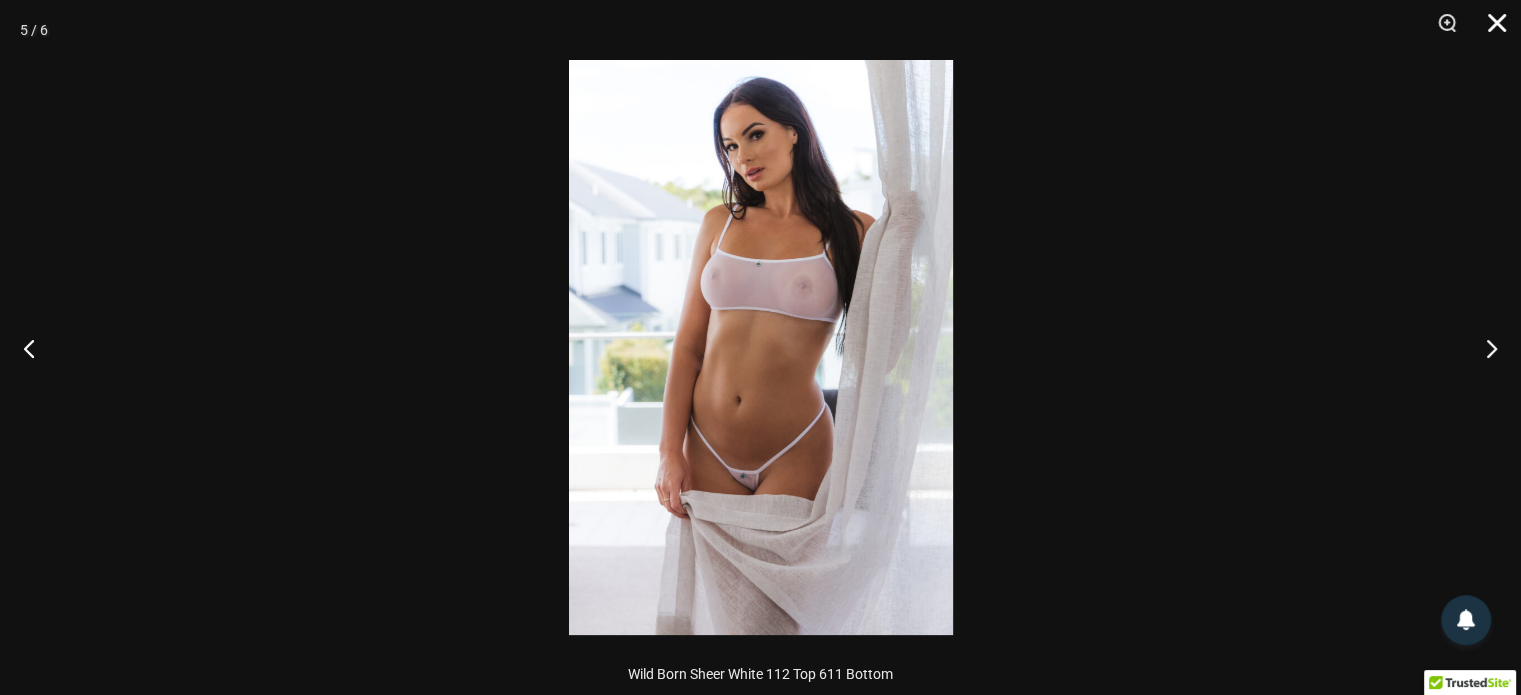 click at bounding box center (1490, 30) 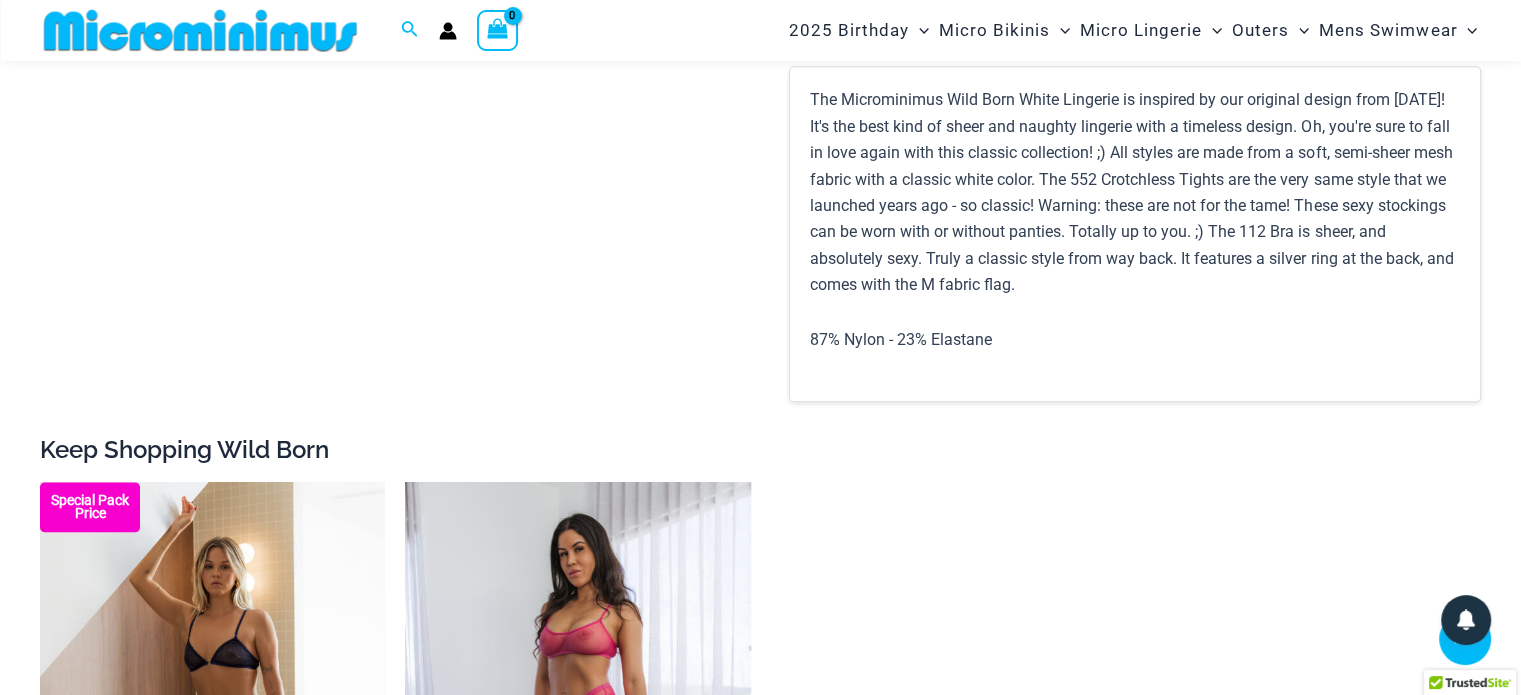 scroll, scrollTop: 2087, scrollLeft: 0, axis: vertical 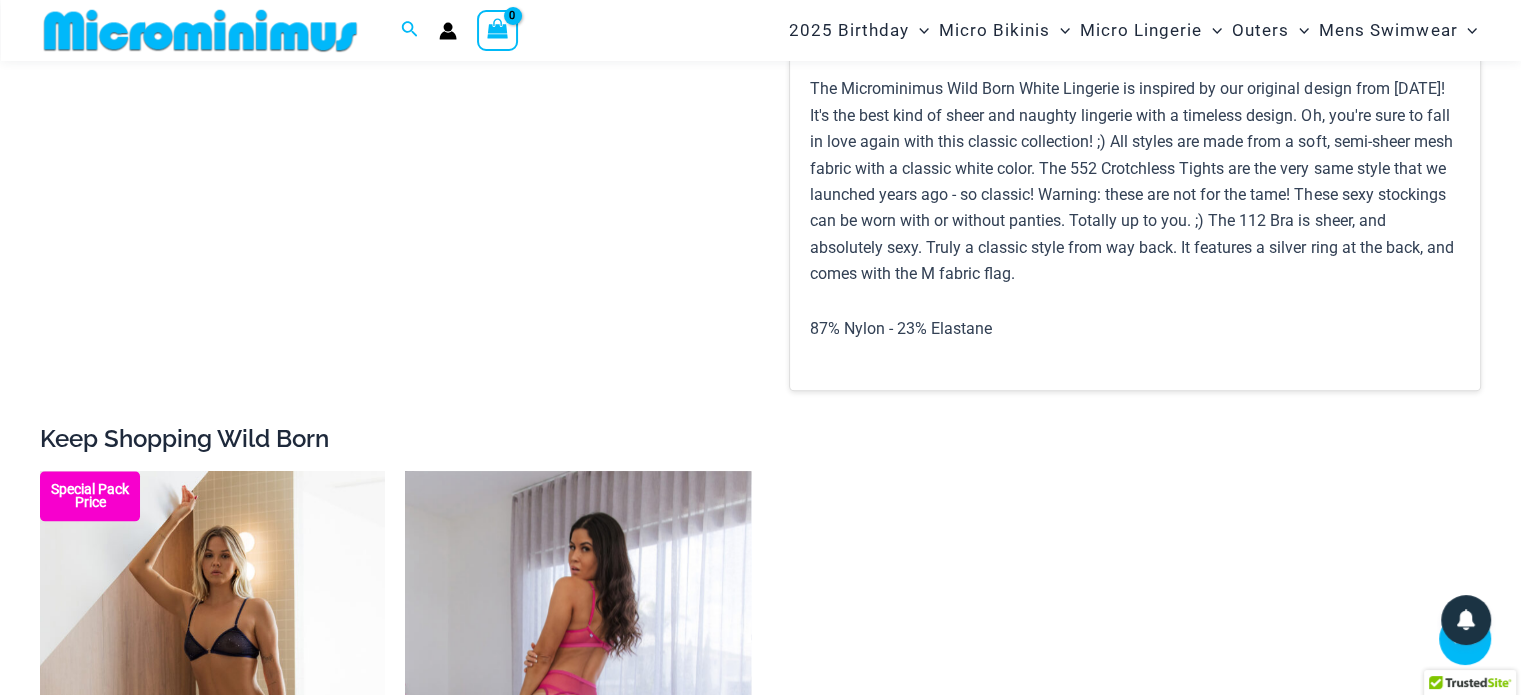 click at bounding box center [577, 730] 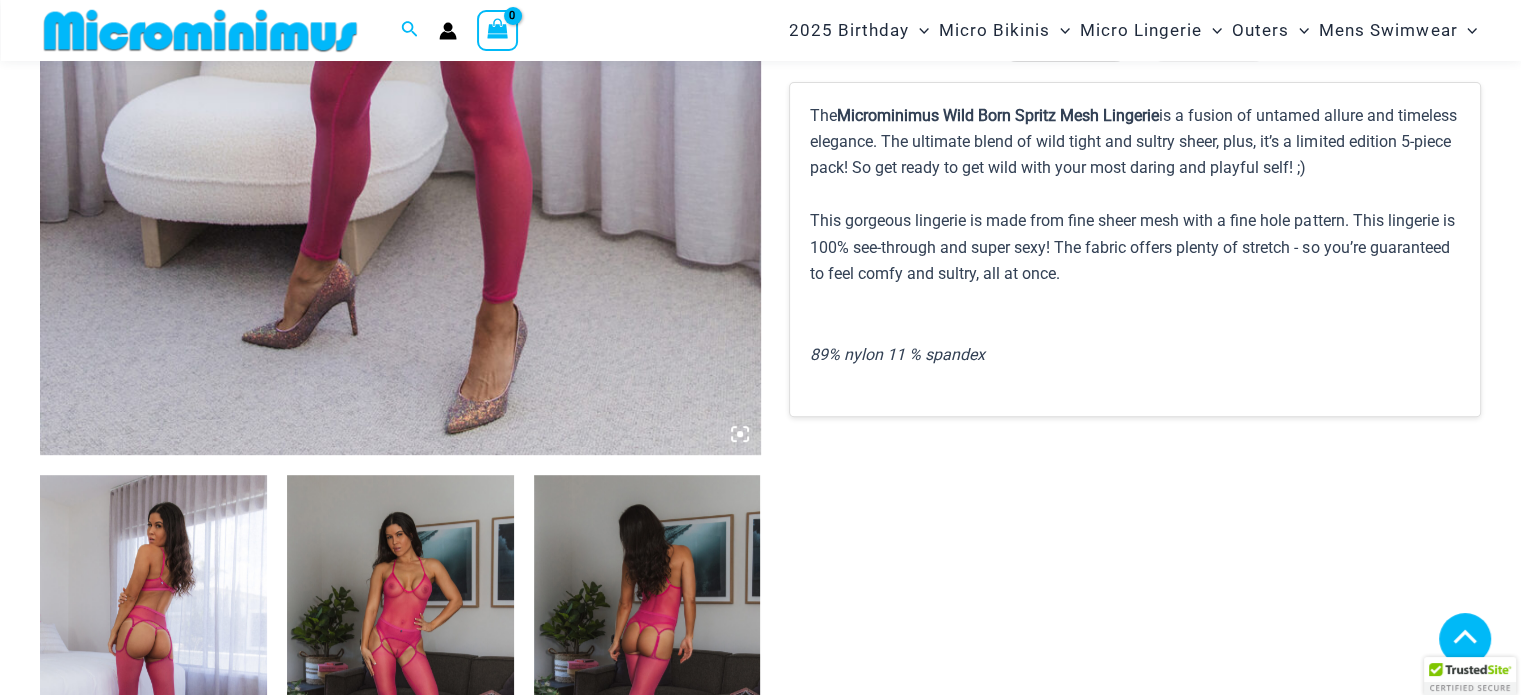 scroll, scrollTop: 500, scrollLeft: 0, axis: vertical 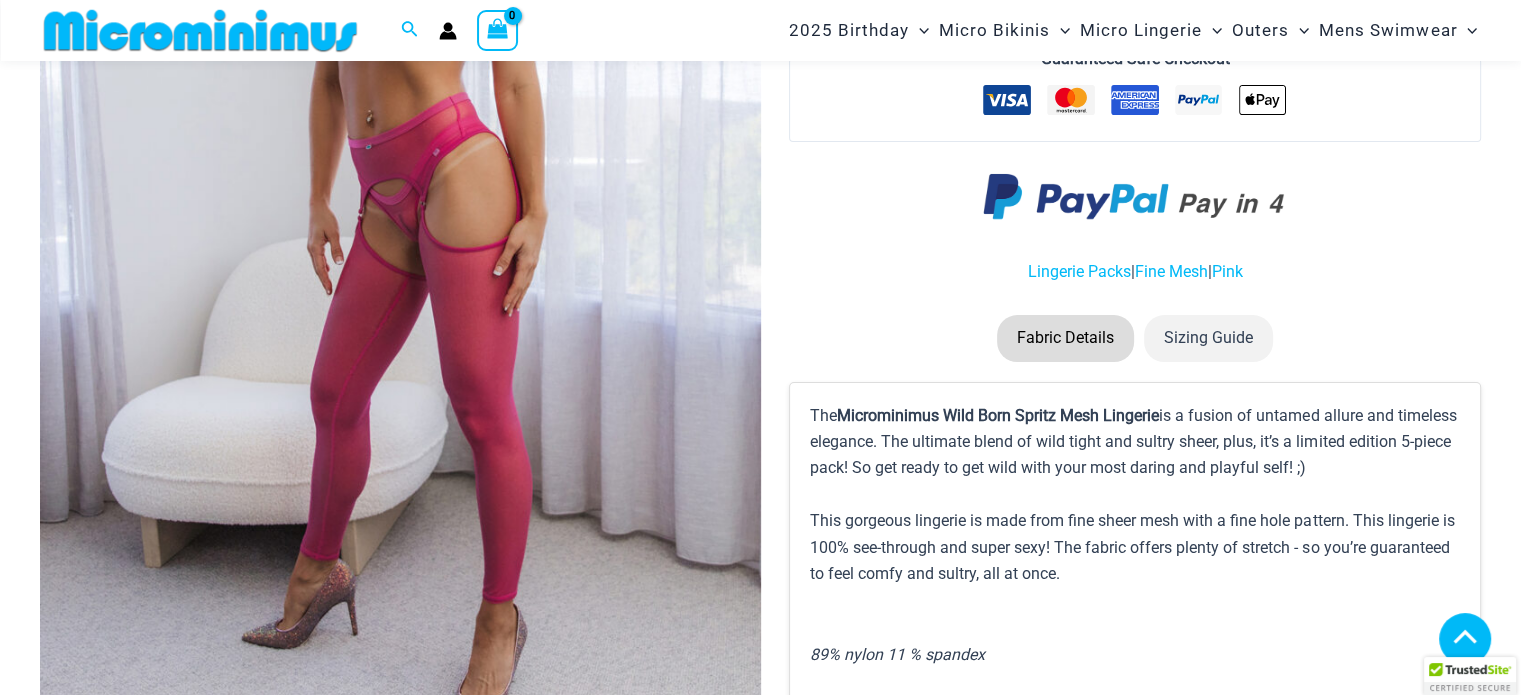 click at bounding box center (400, 214) 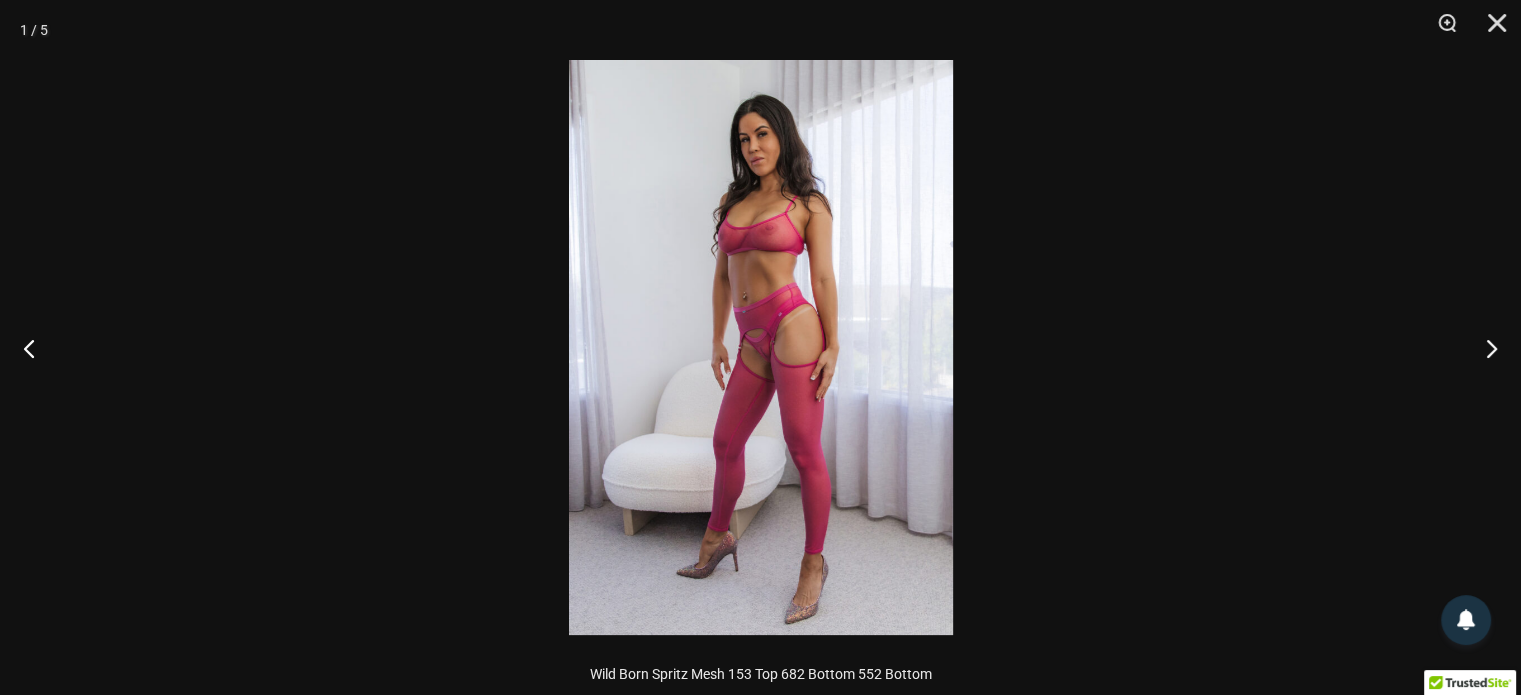 click at bounding box center (761, 347) 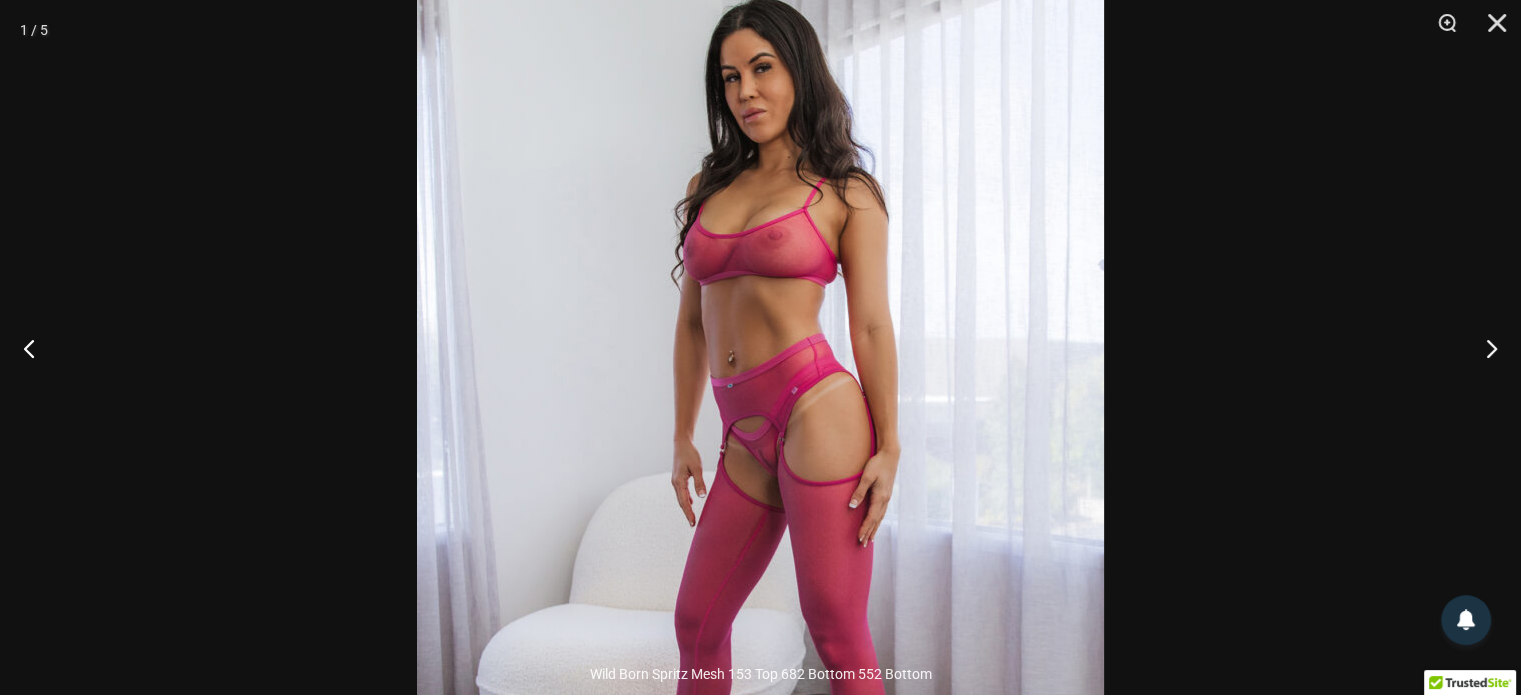 click at bounding box center (760, 450) 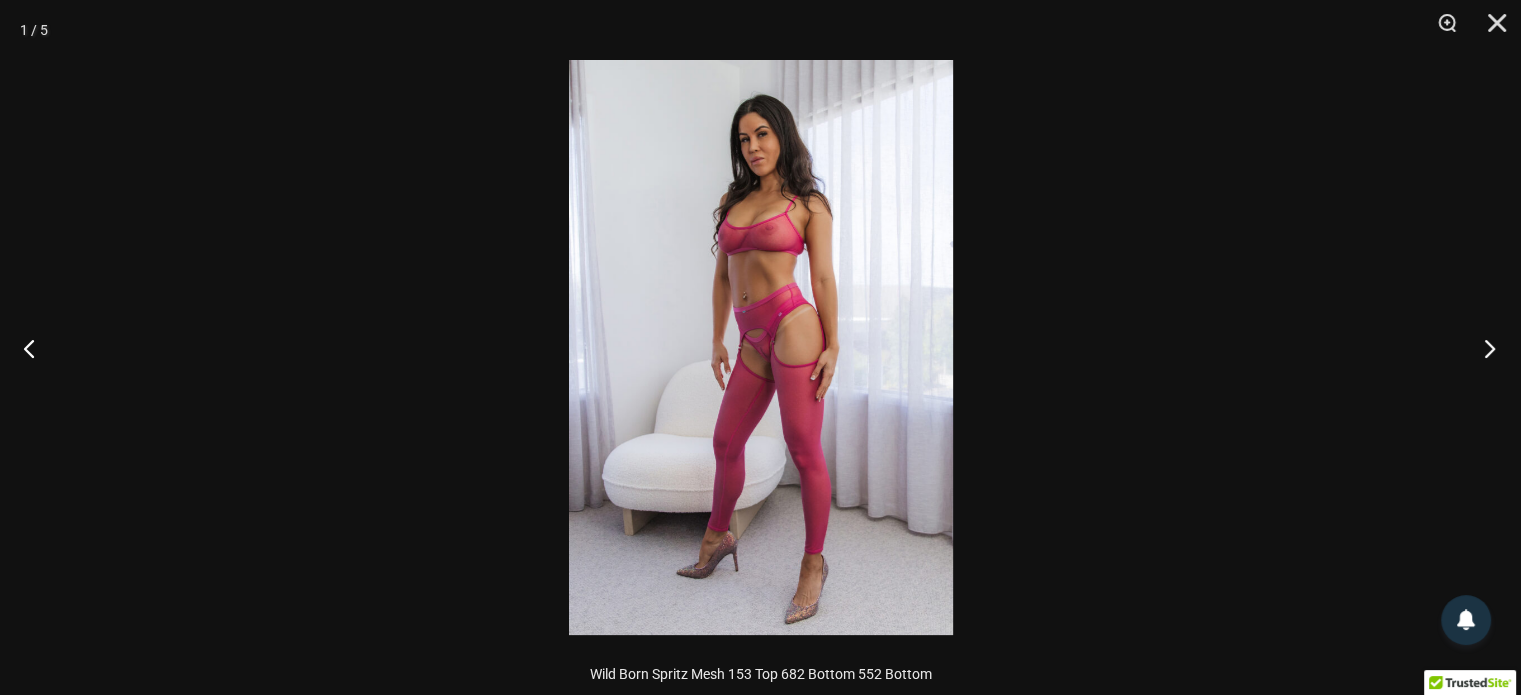 click at bounding box center (1483, 348) 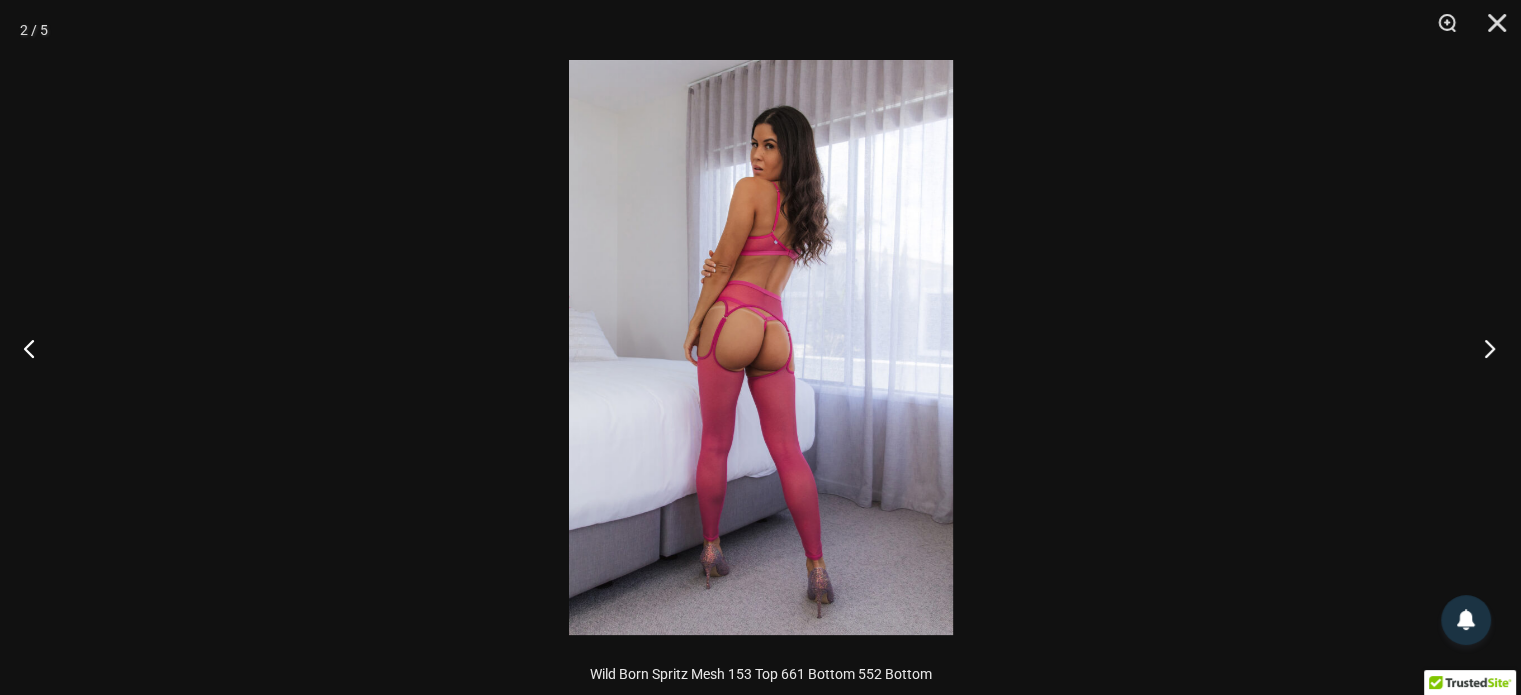 click at bounding box center [1483, 348] 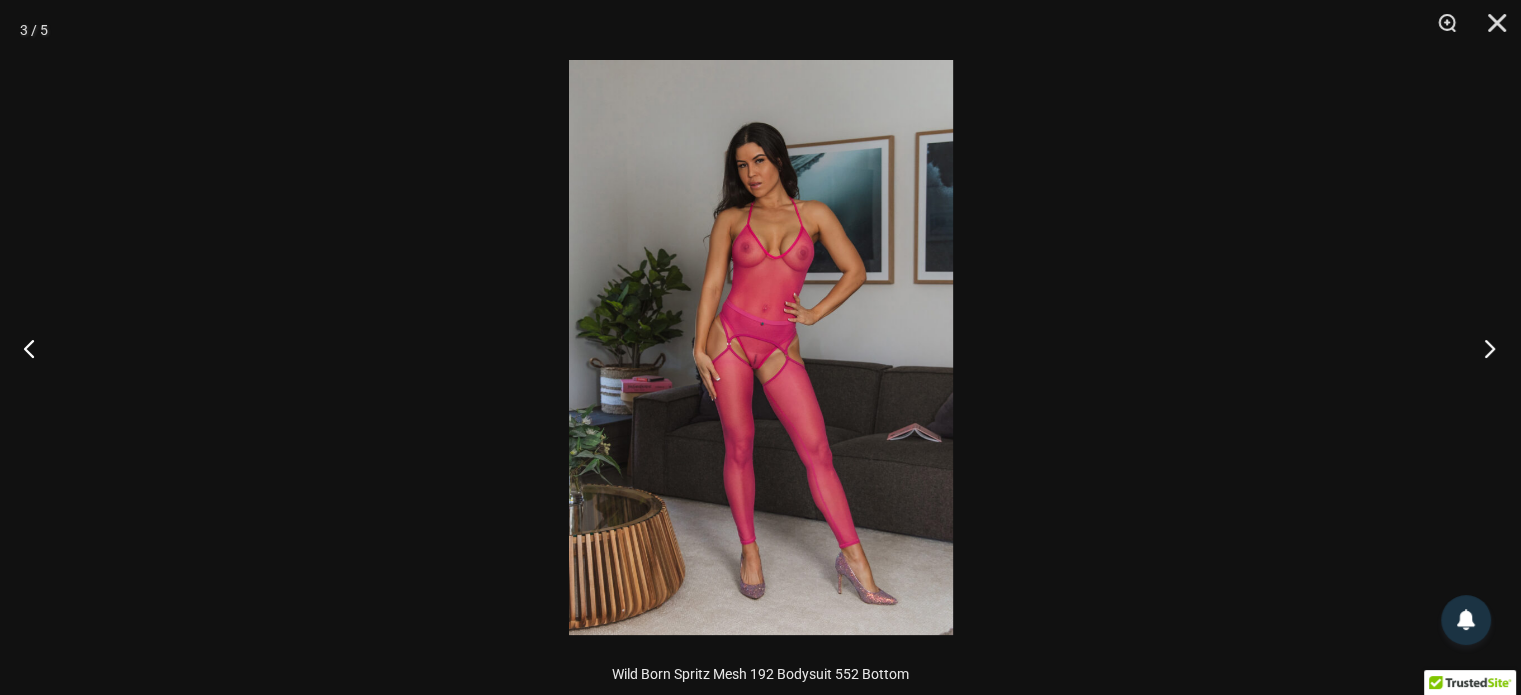 click at bounding box center (1483, 348) 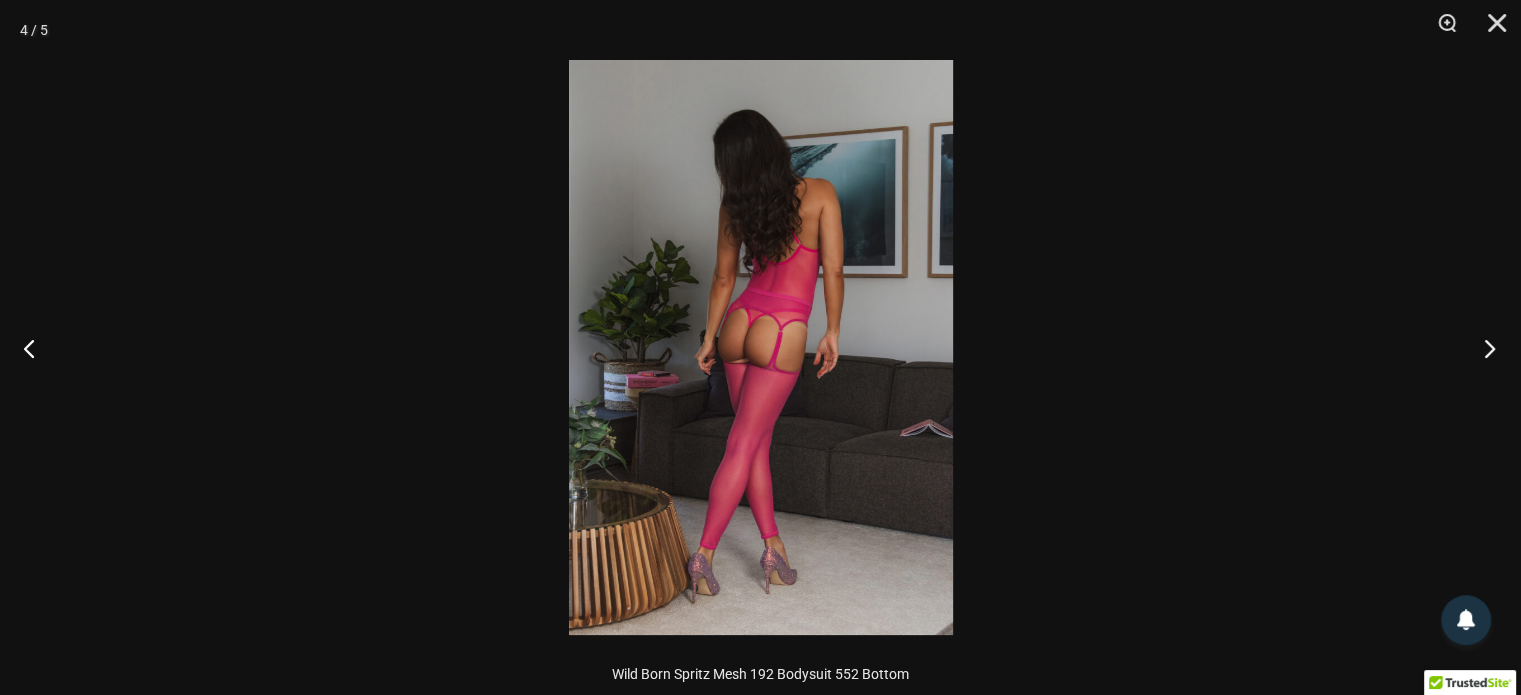 click at bounding box center [1483, 348] 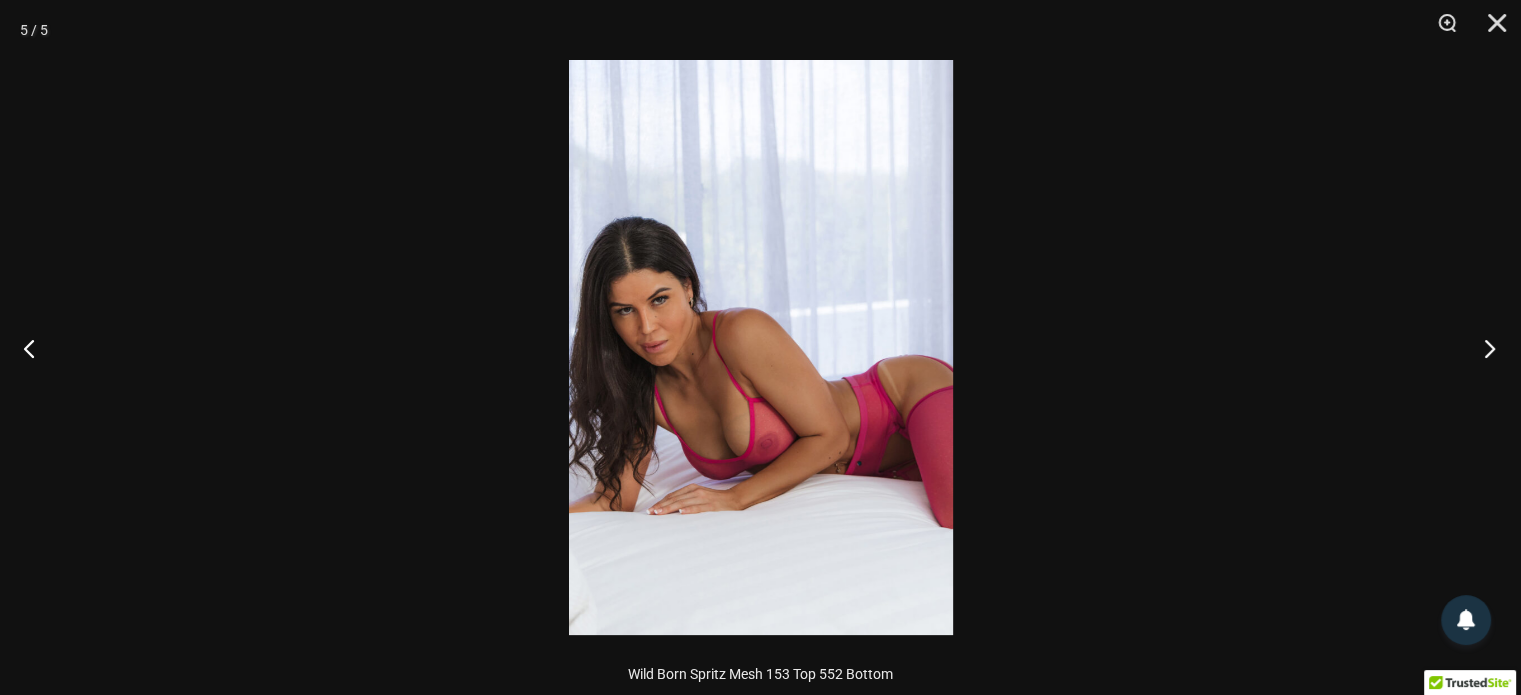 click at bounding box center [1483, 348] 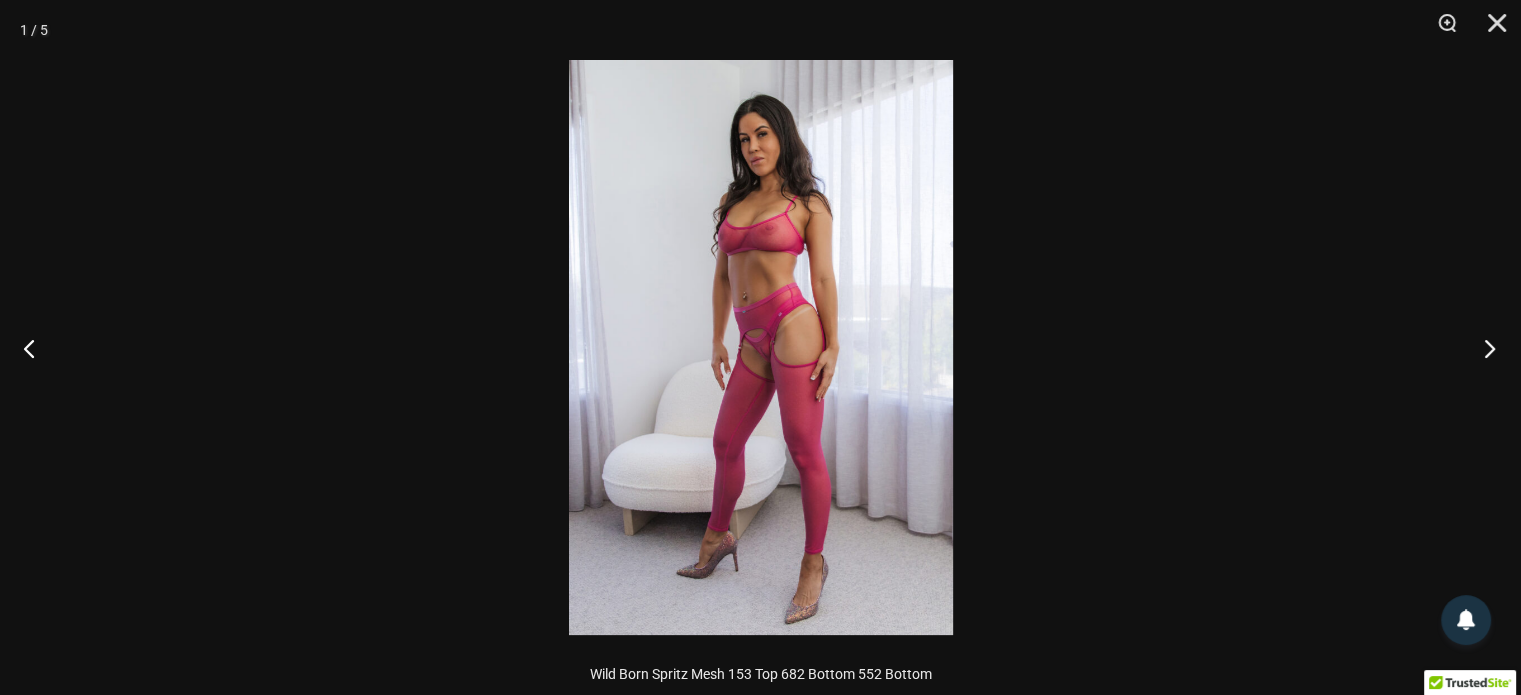 click at bounding box center (1483, 348) 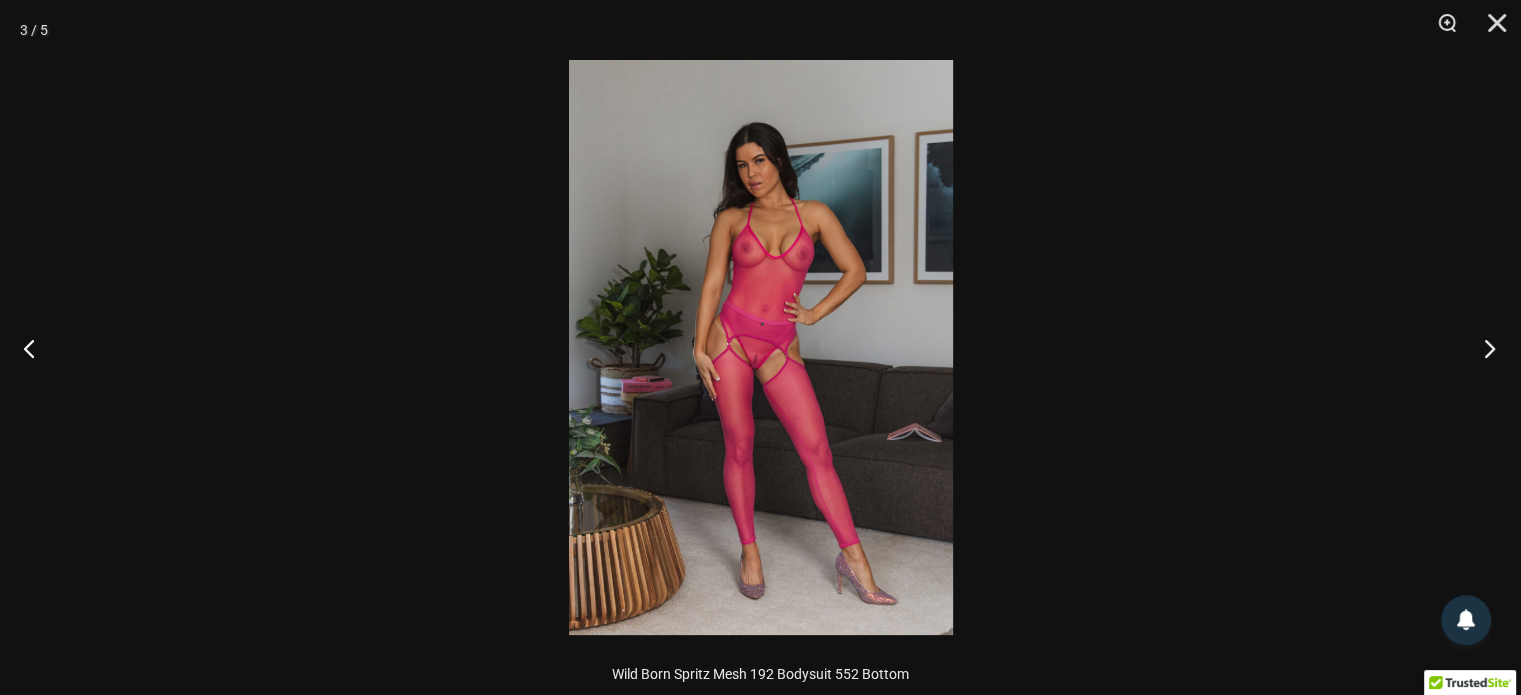 click at bounding box center [1483, 348] 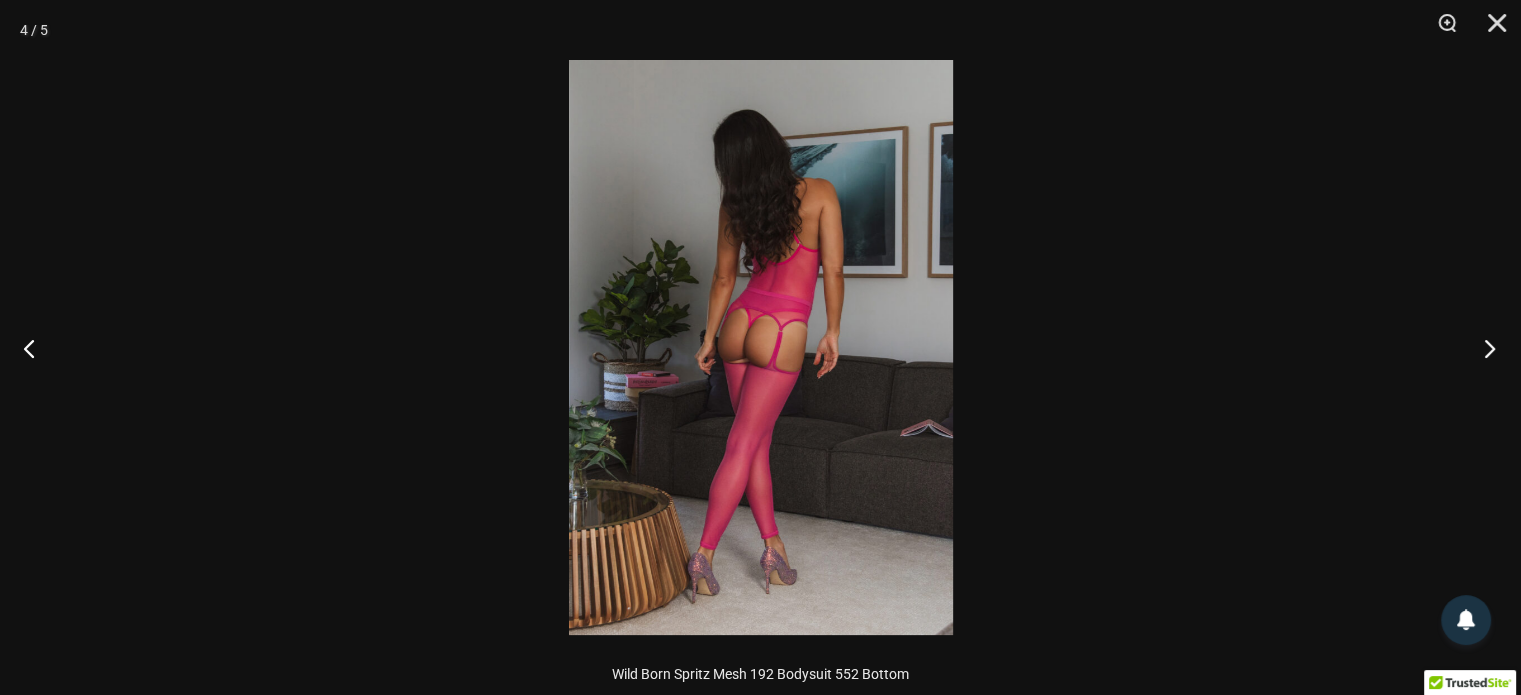 click at bounding box center [1483, 348] 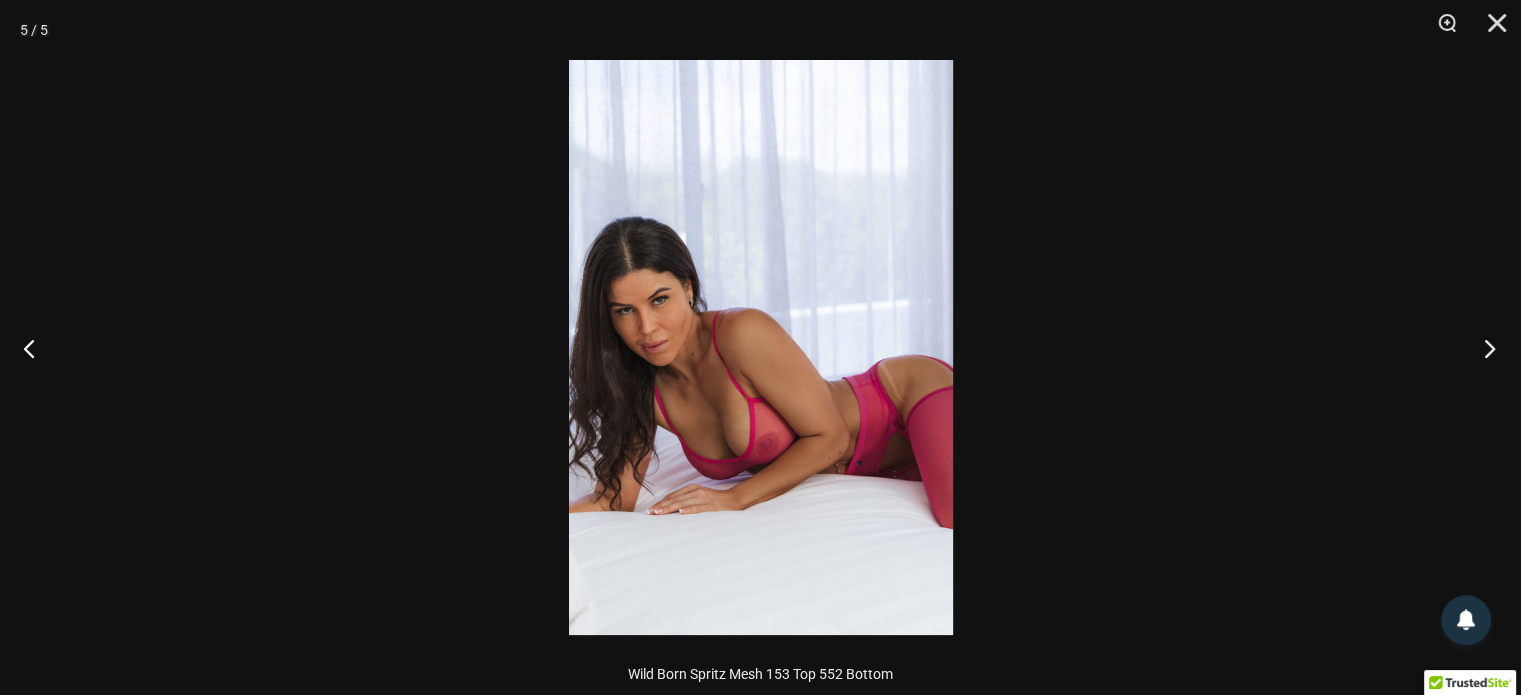 click at bounding box center (1483, 348) 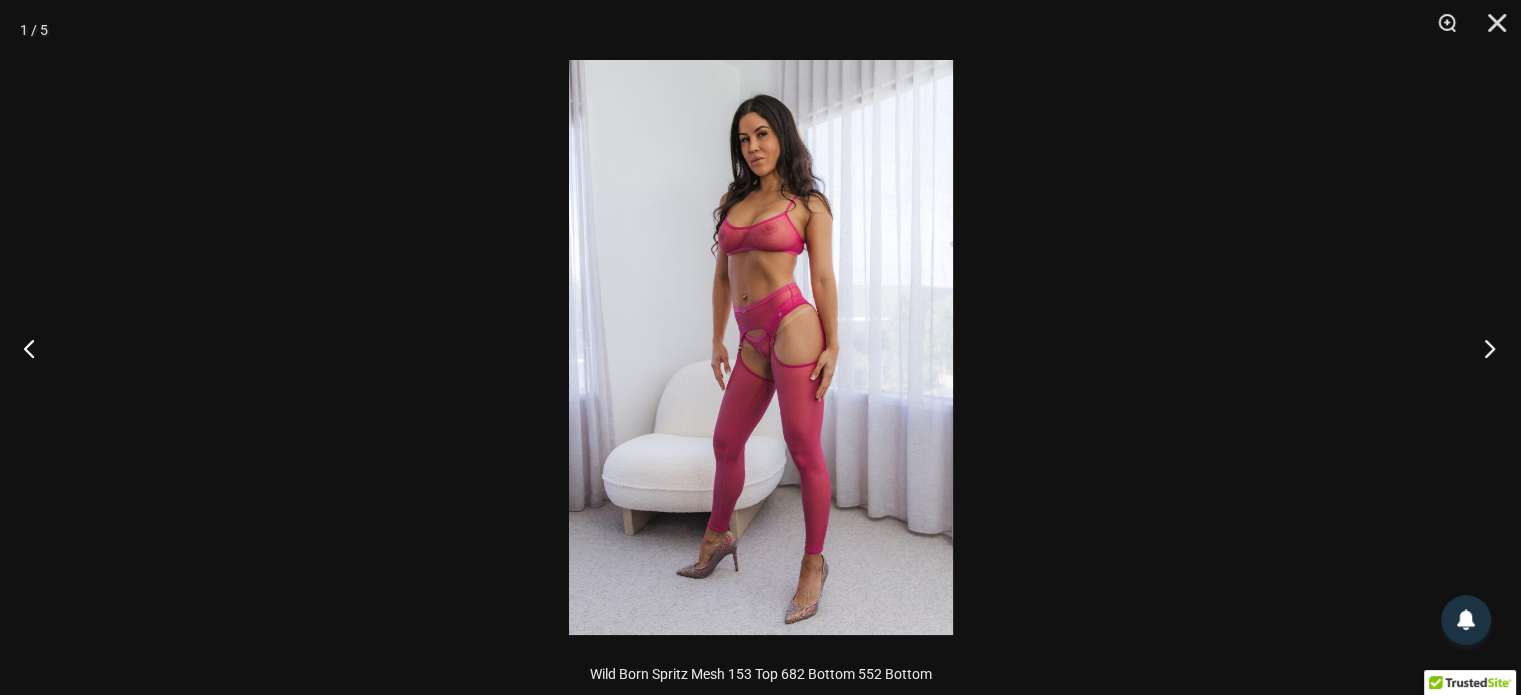 click at bounding box center [1483, 348] 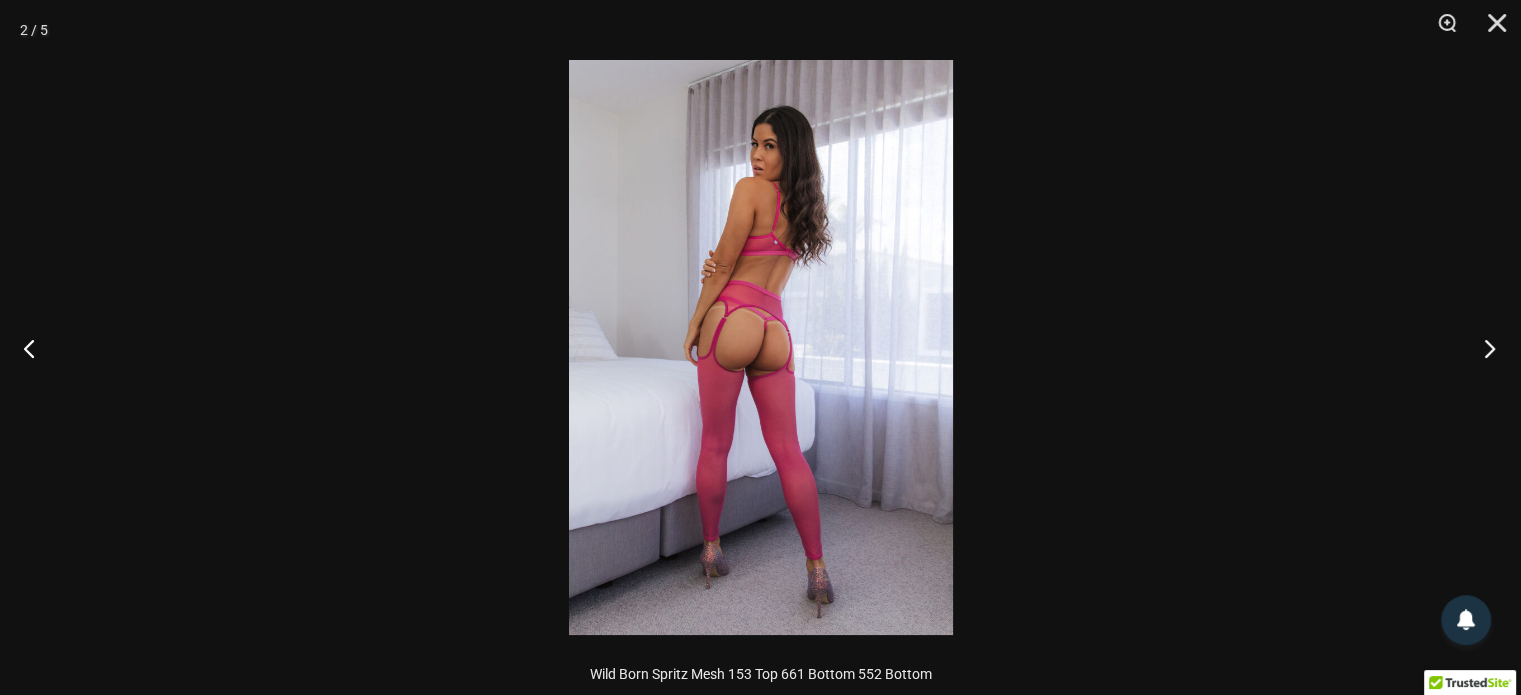 click at bounding box center [1483, 348] 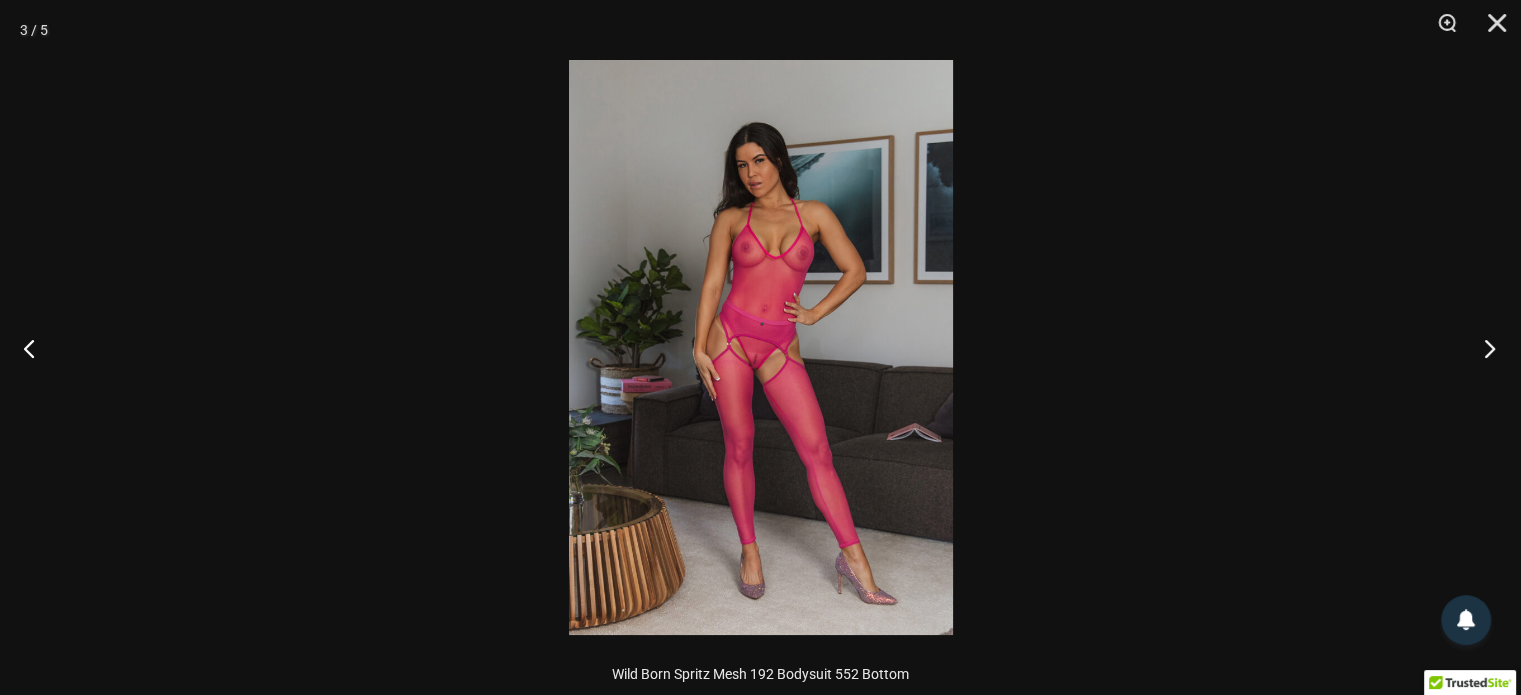 click at bounding box center [1483, 348] 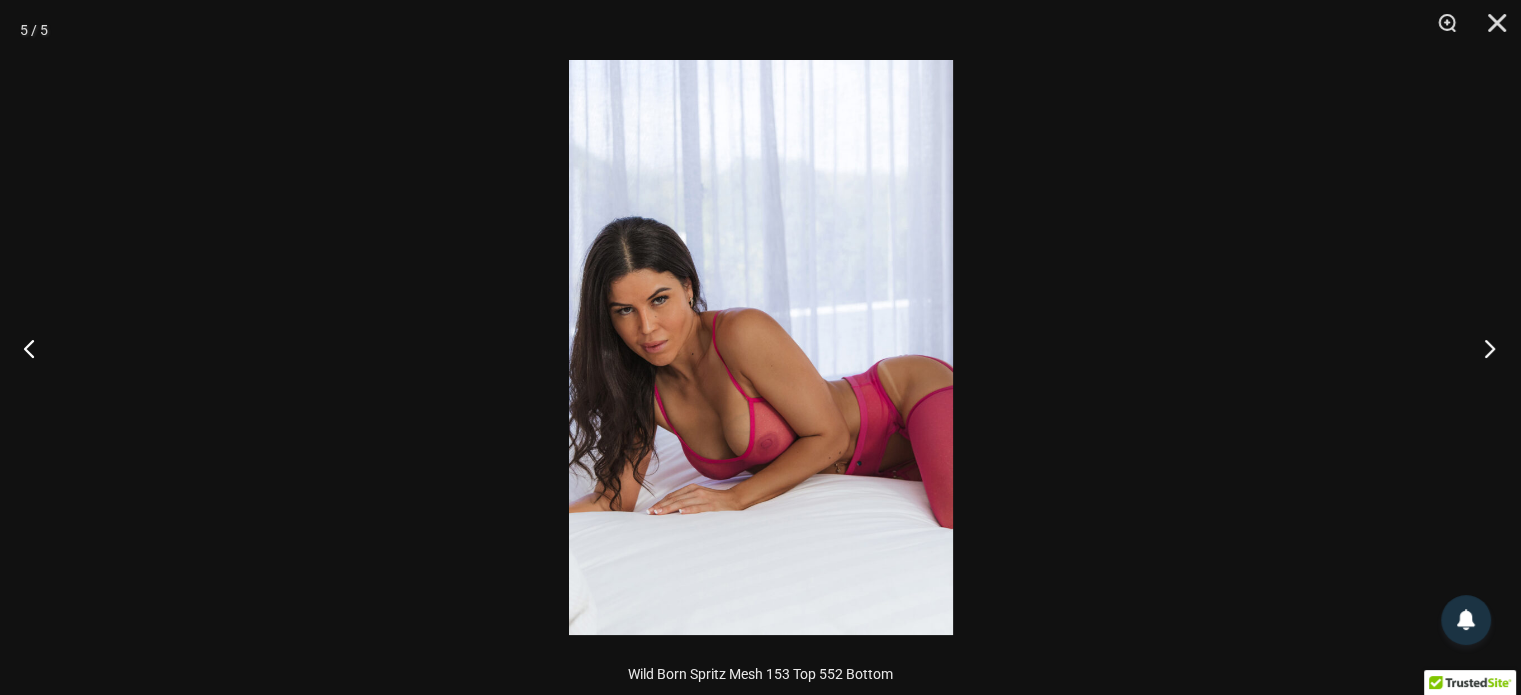 click at bounding box center [1483, 348] 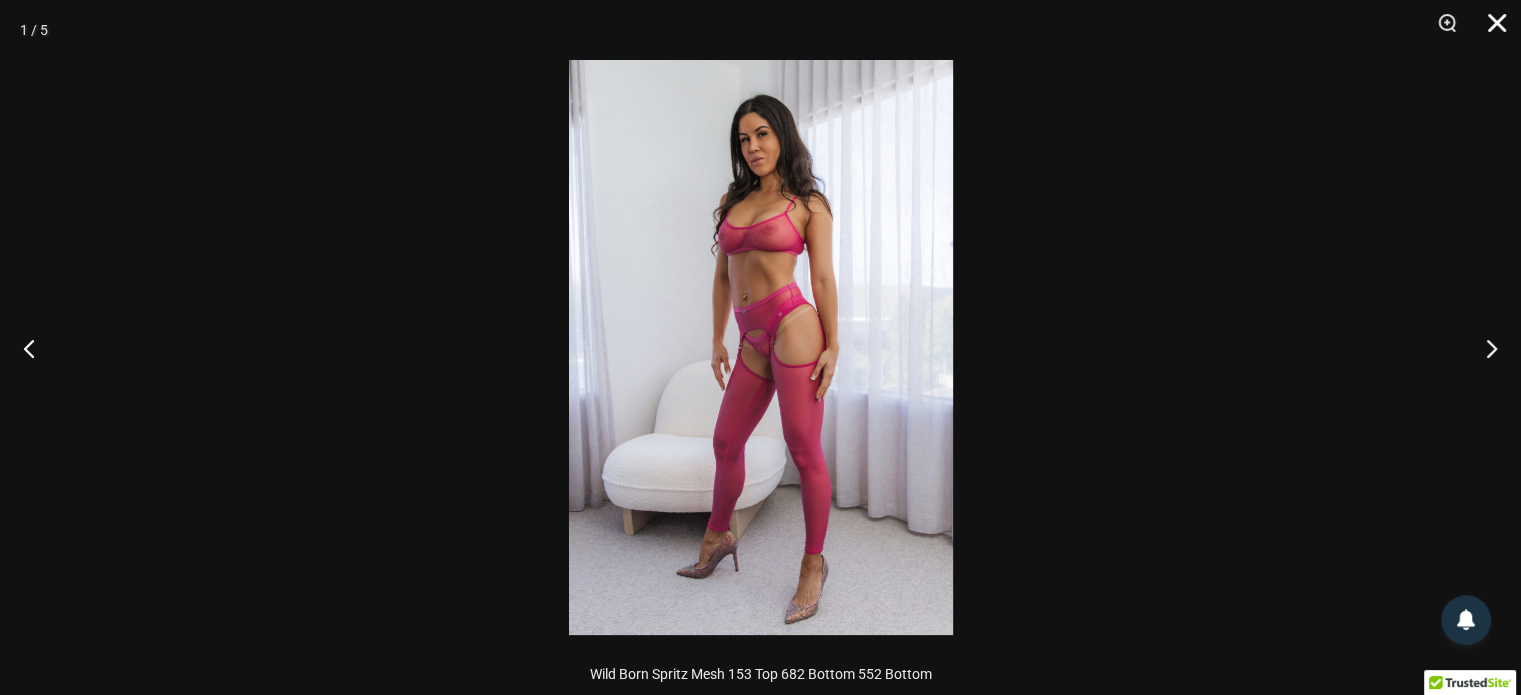 click at bounding box center [1490, 30] 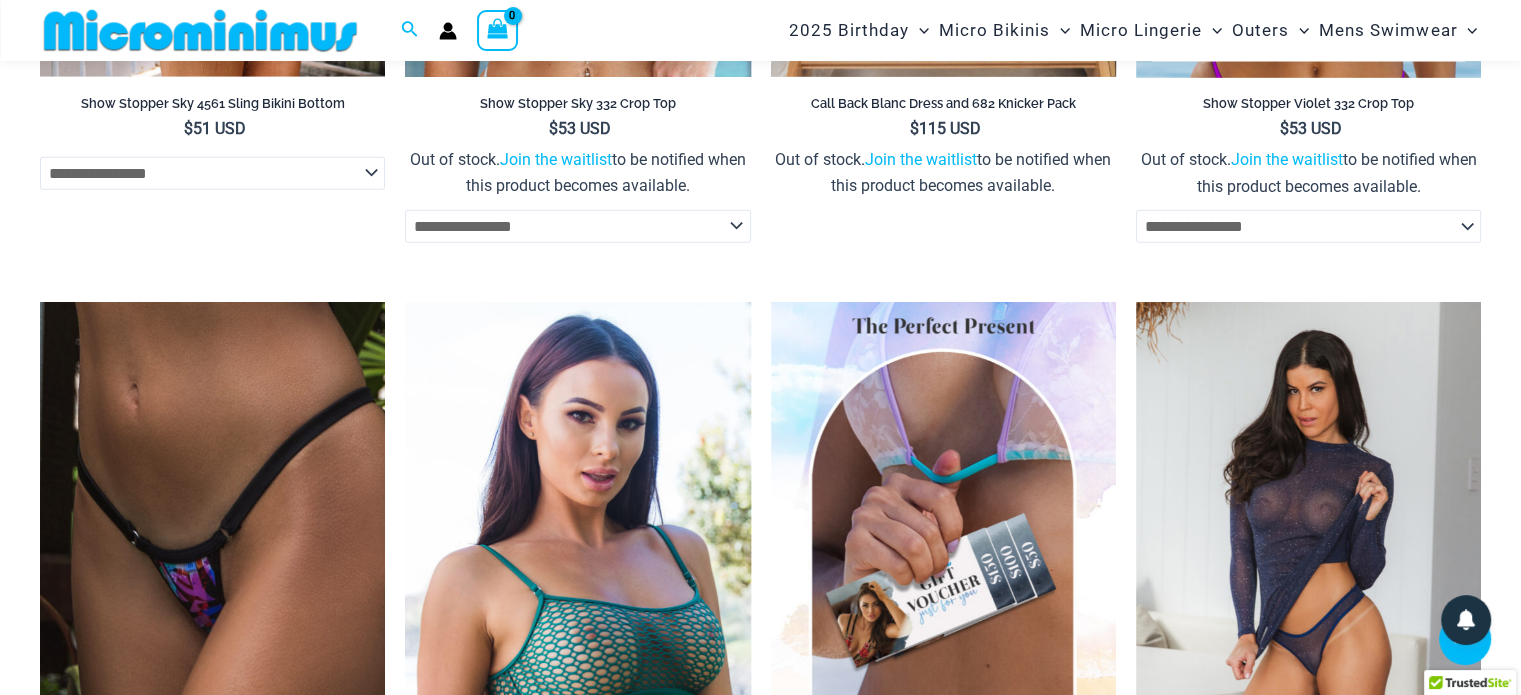 scroll, scrollTop: 4200, scrollLeft: 0, axis: vertical 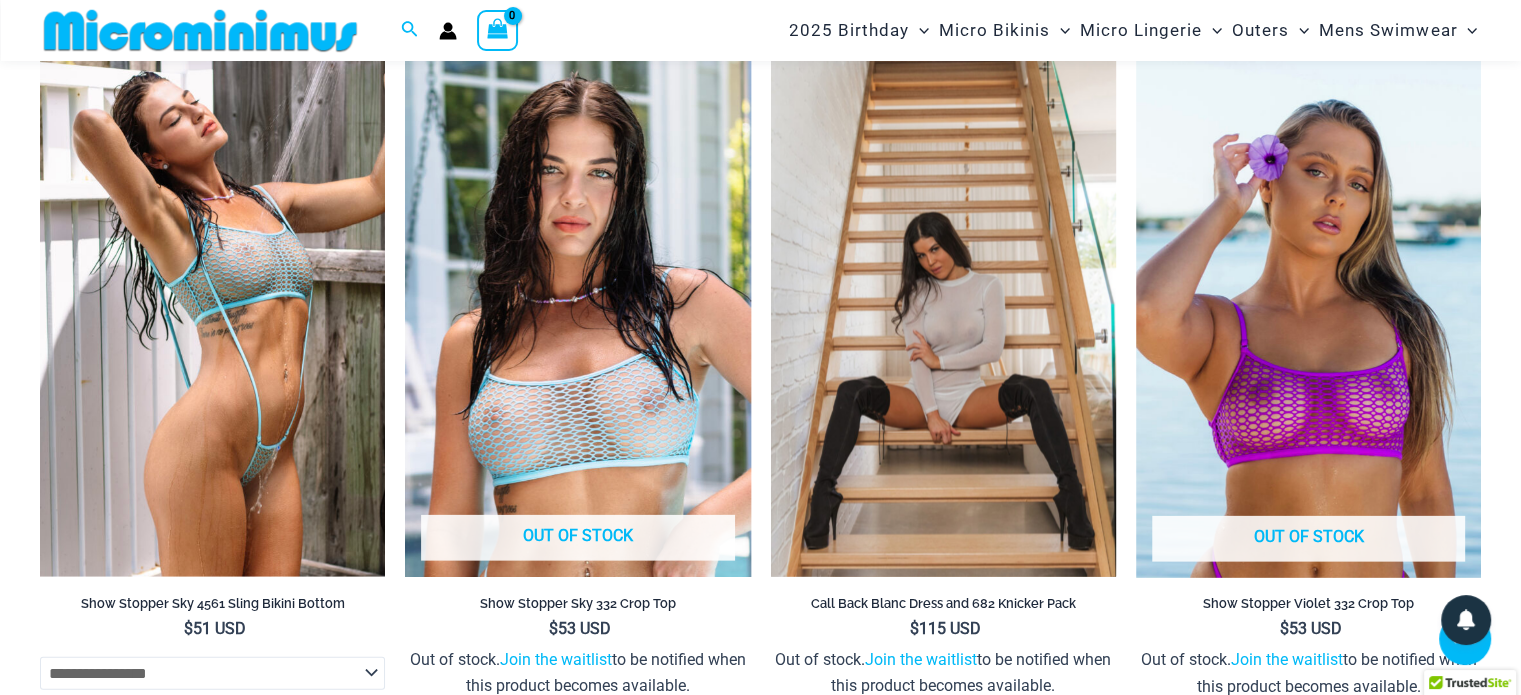 click at bounding box center [943, 318] 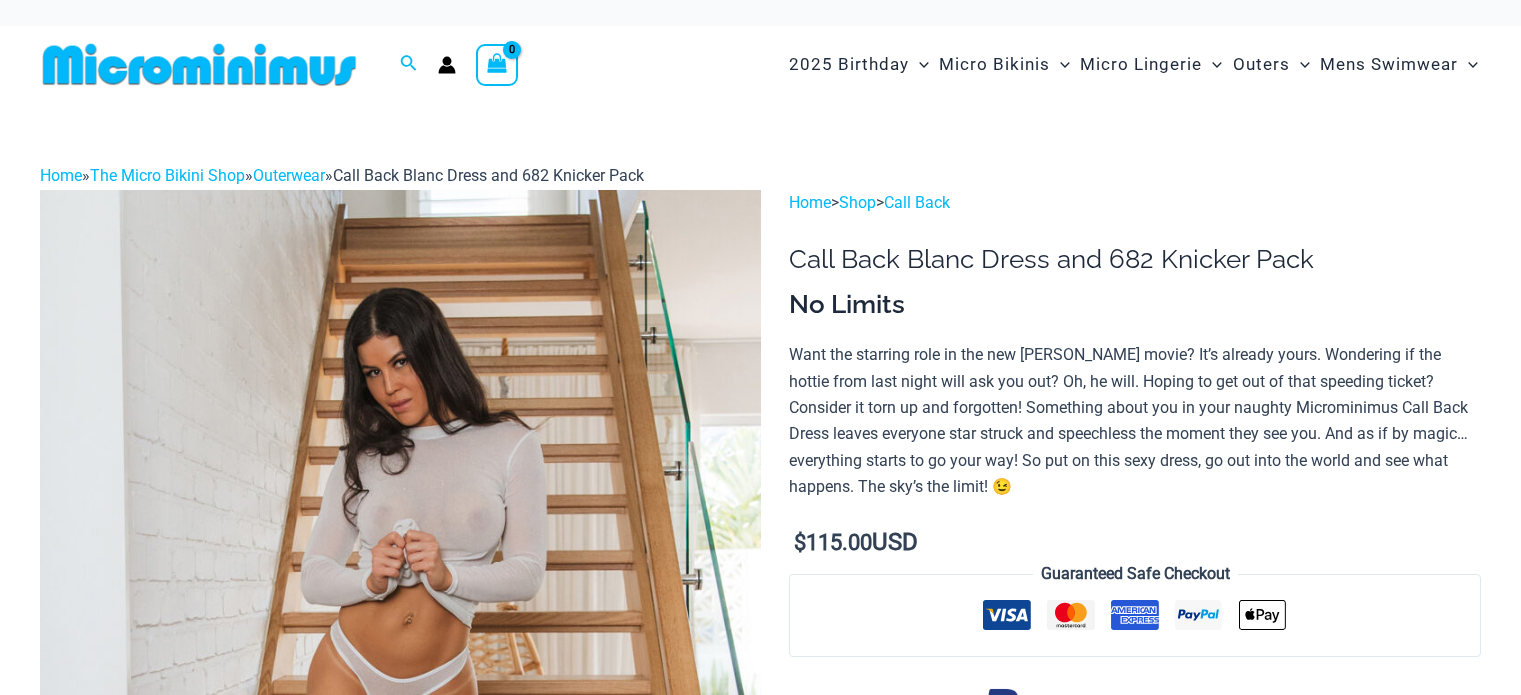 scroll, scrollTop: 0, scrollLeft: 0, axis: both 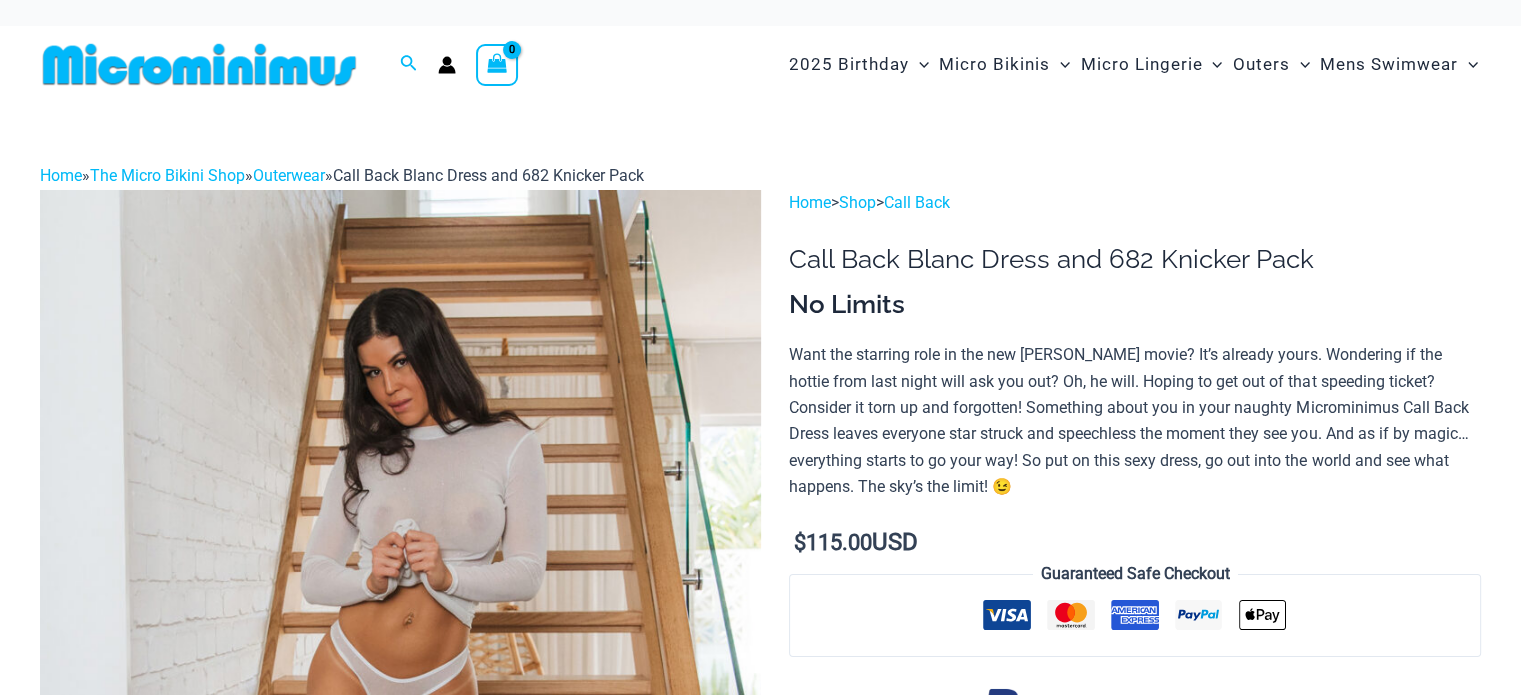 click at bounding box center [400, 730] 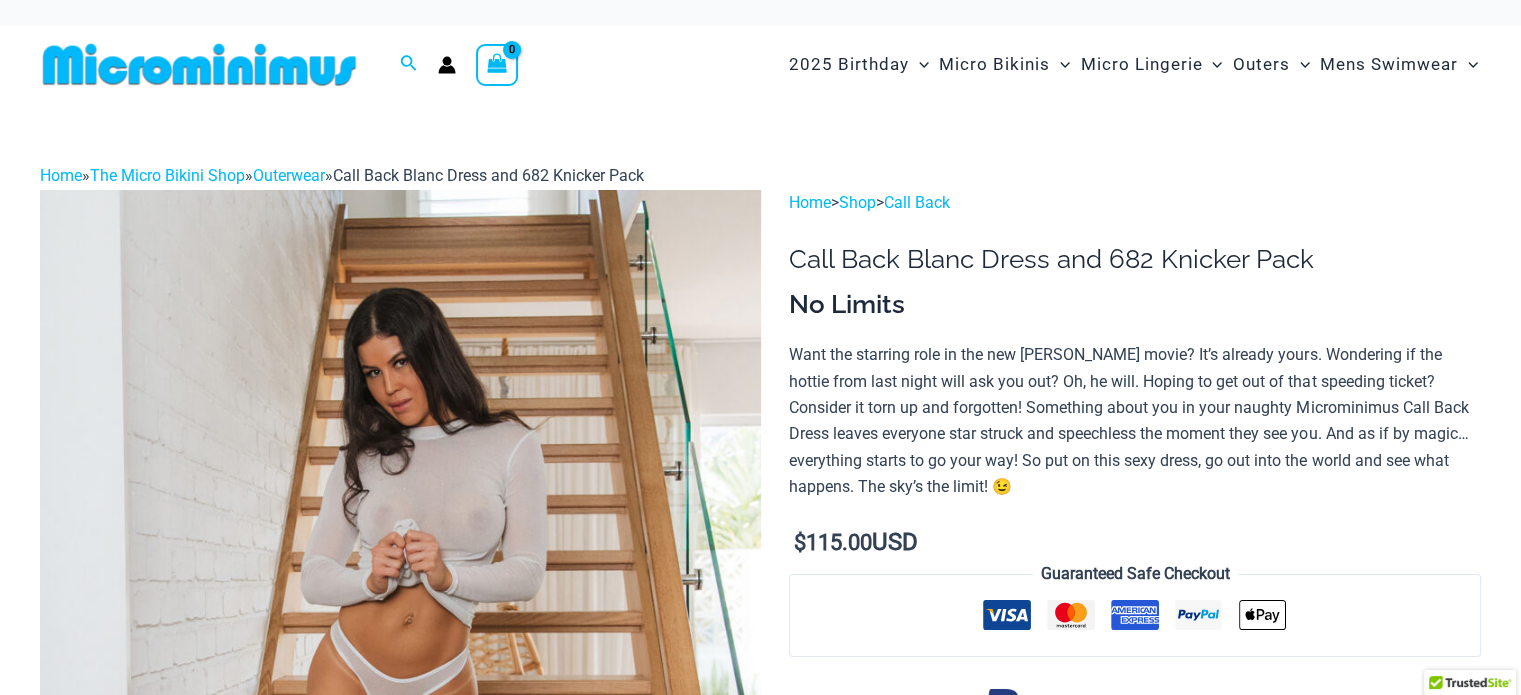 click at bounding box center [400, 730] 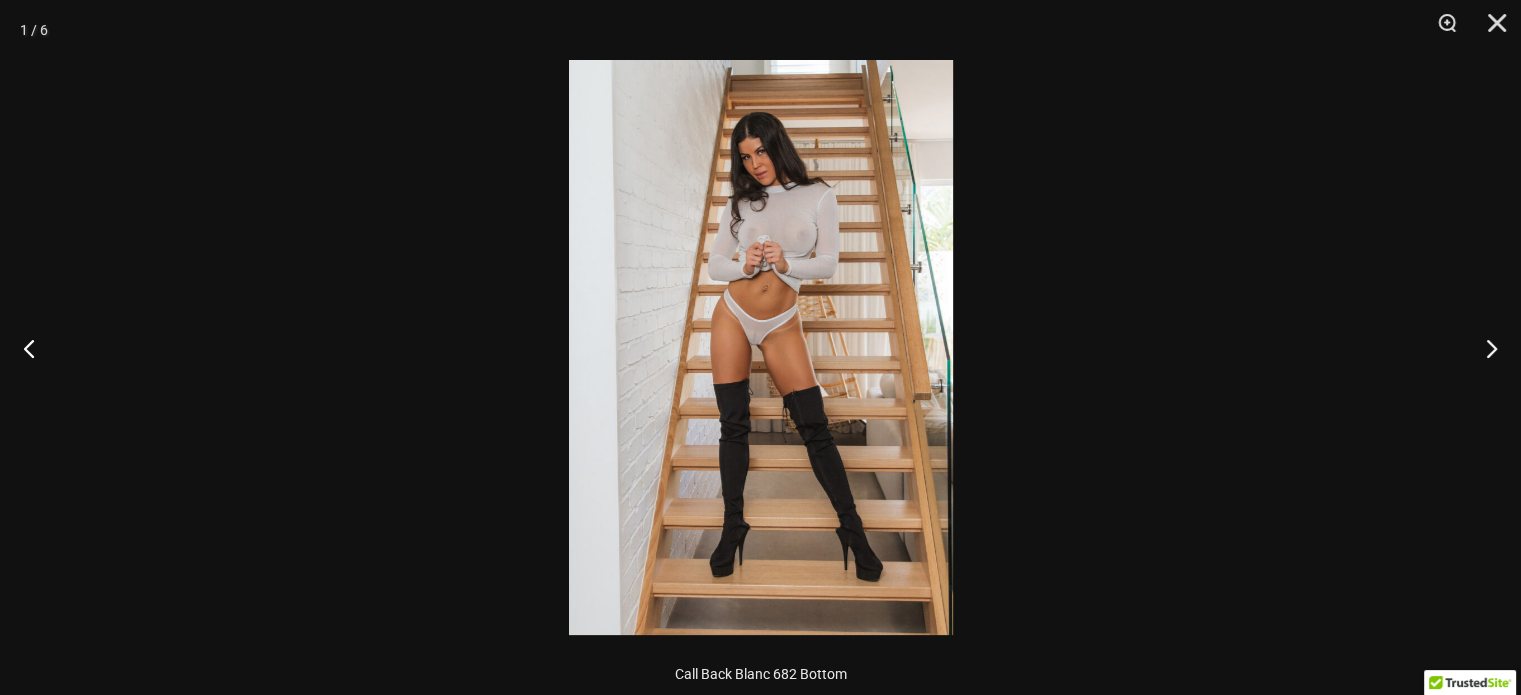 click at bounding box center (761, 347) 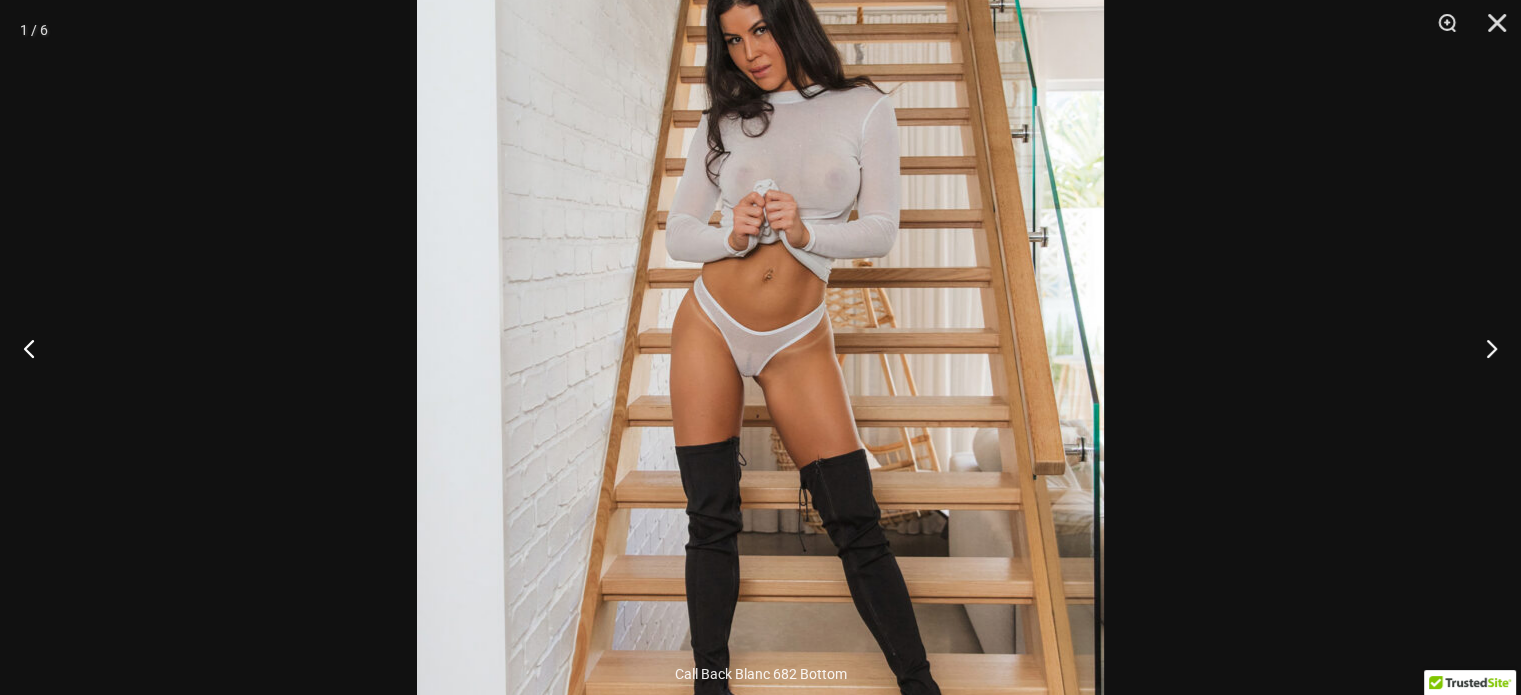 click at bounding box center [760, 381] 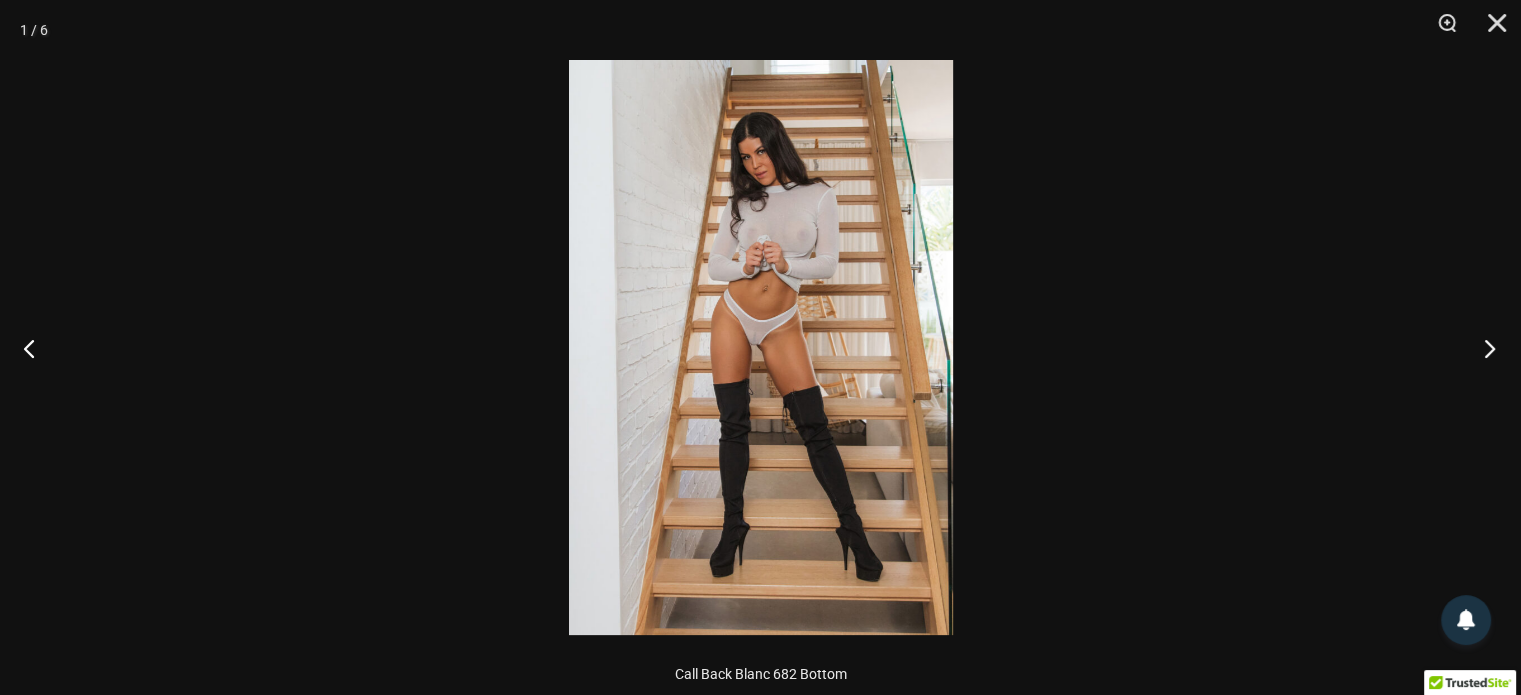 click at bounding box center [1483, 348] 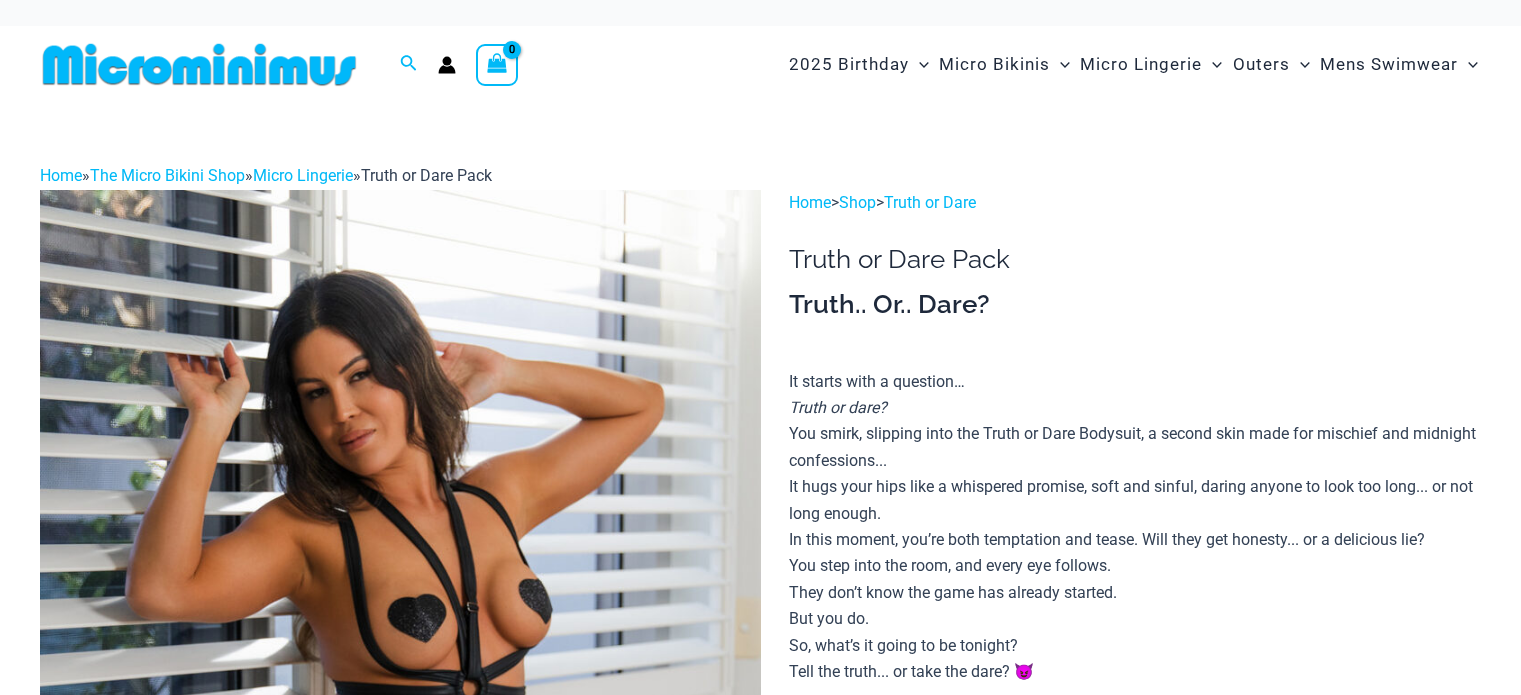 scroll, scrollTop: 0, scrollLeft: 0, axis: both 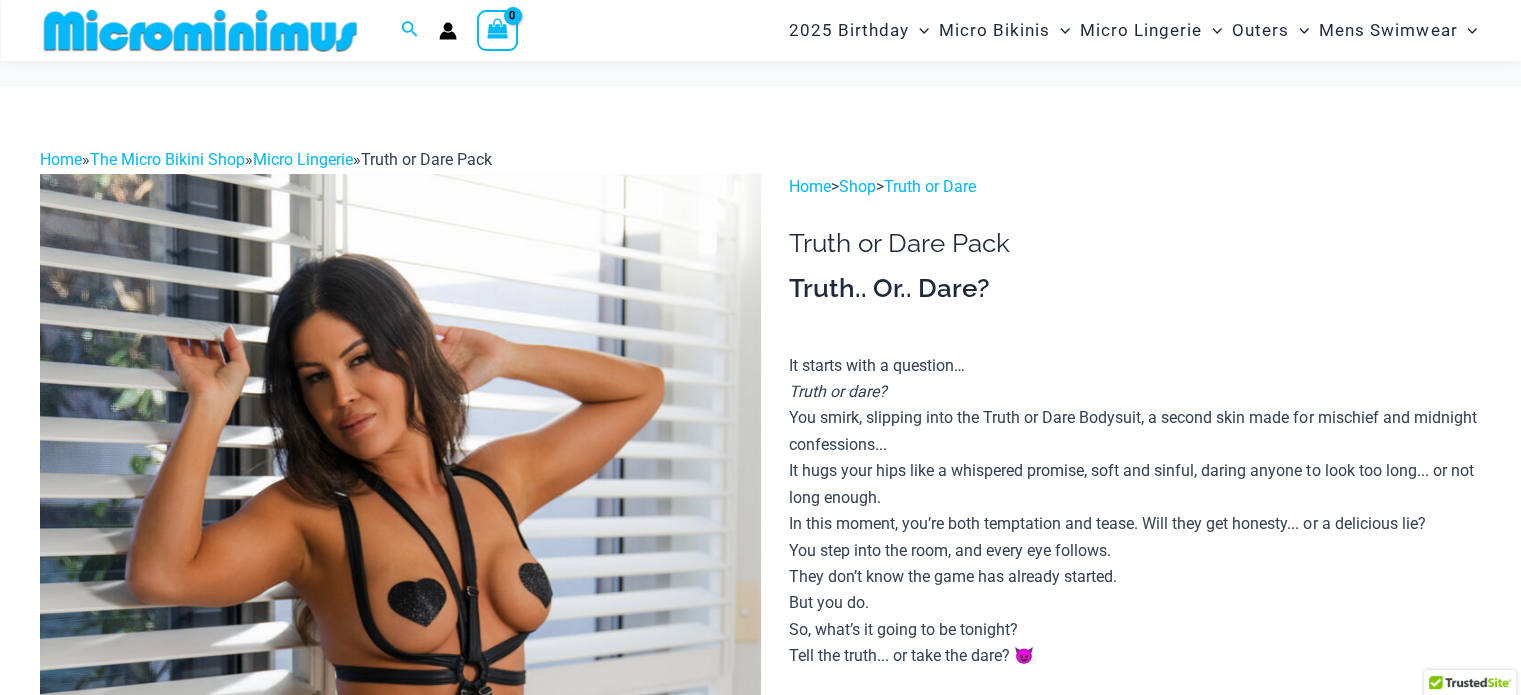 click at bounding box center [400, 714] 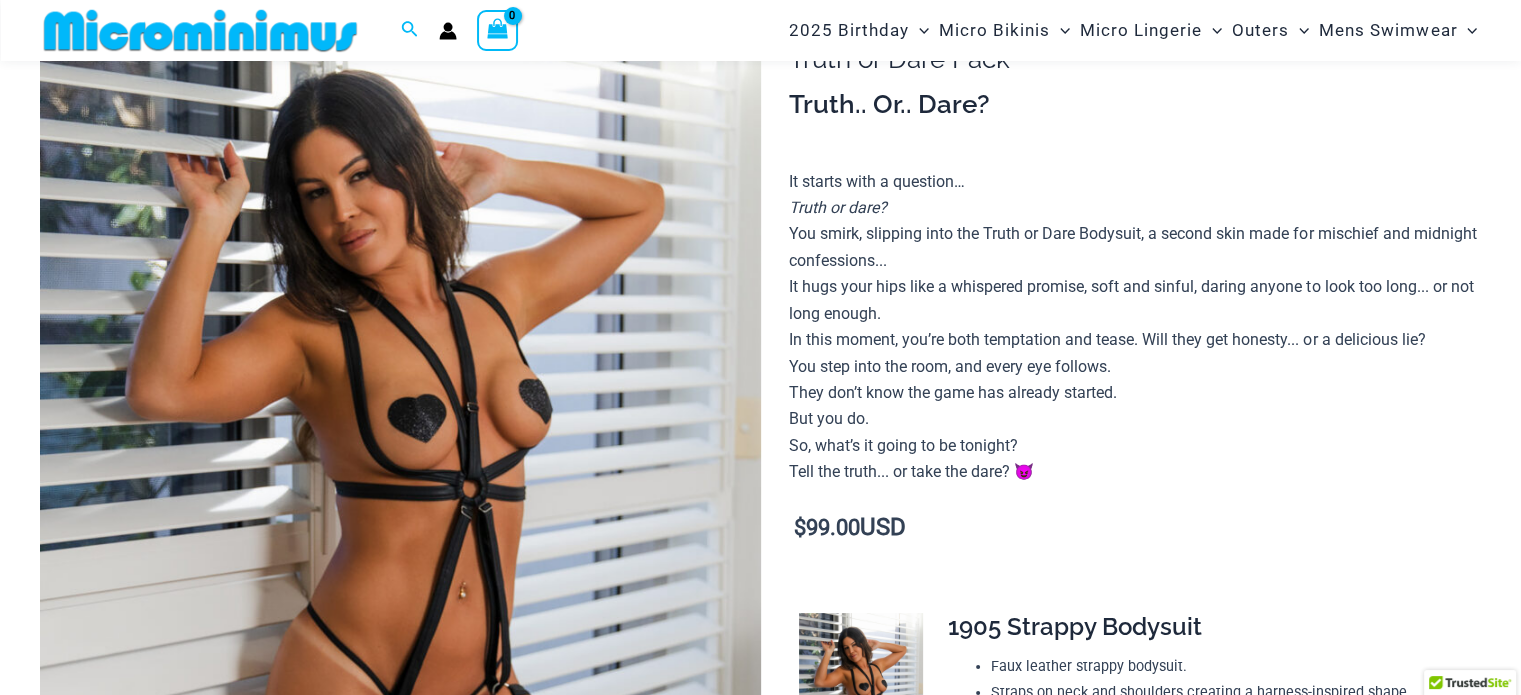 click at bounding box center (400, 530) 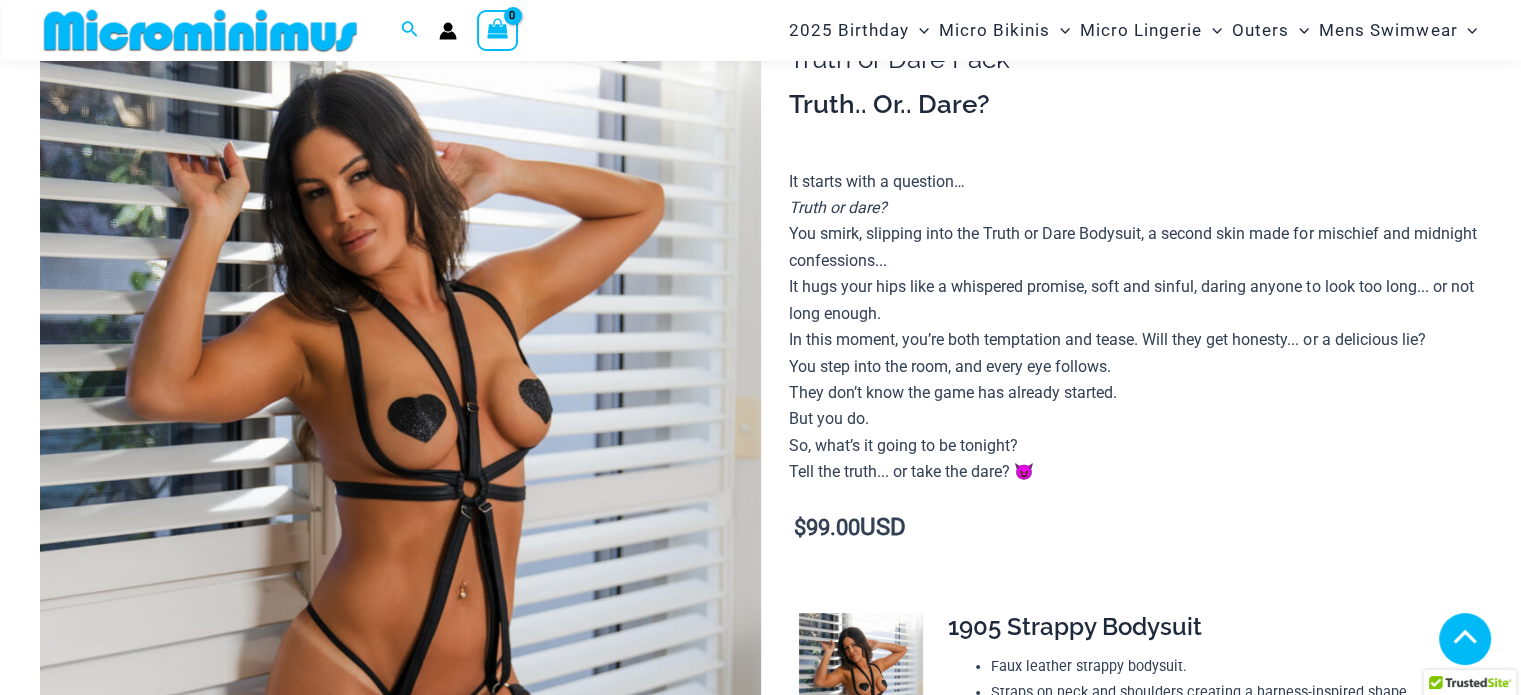 scroll, scrollTop: 757, scrollLeft: 0, axis: vertical 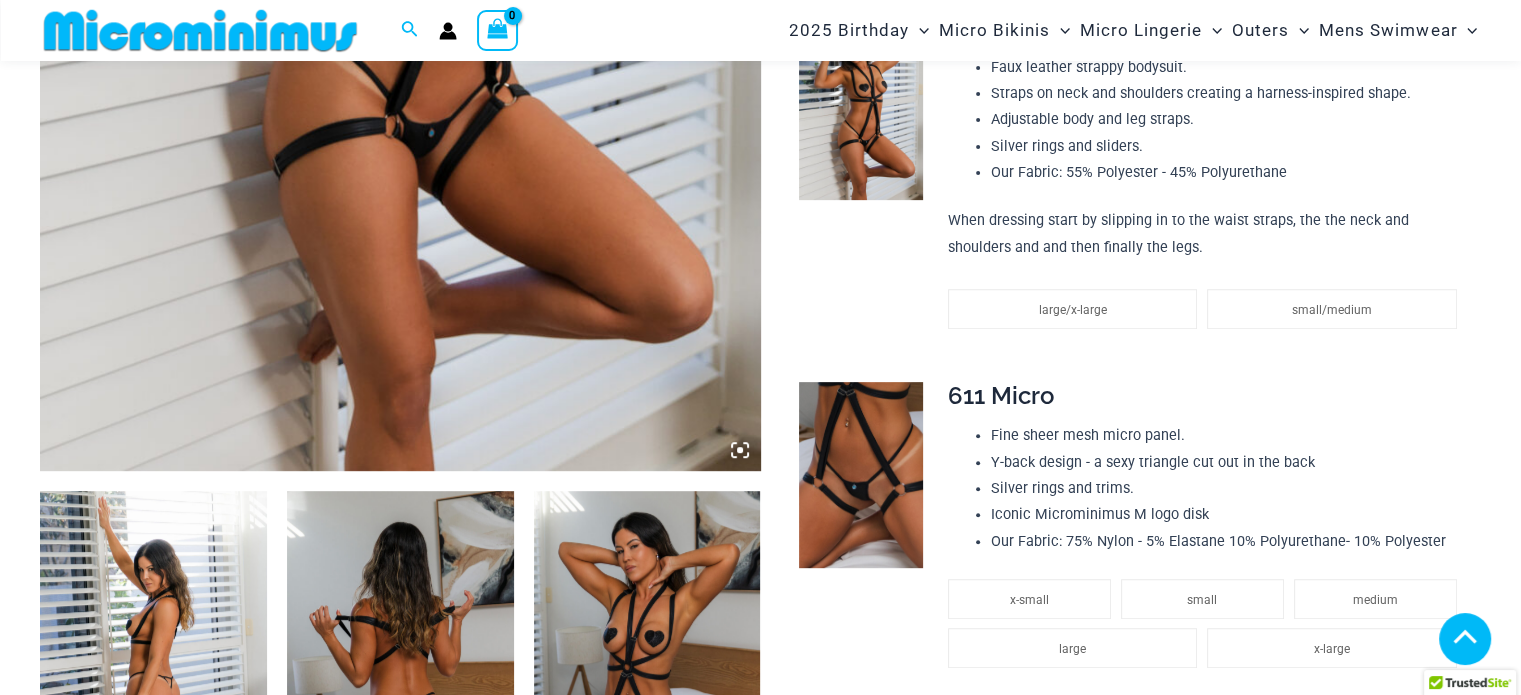 click 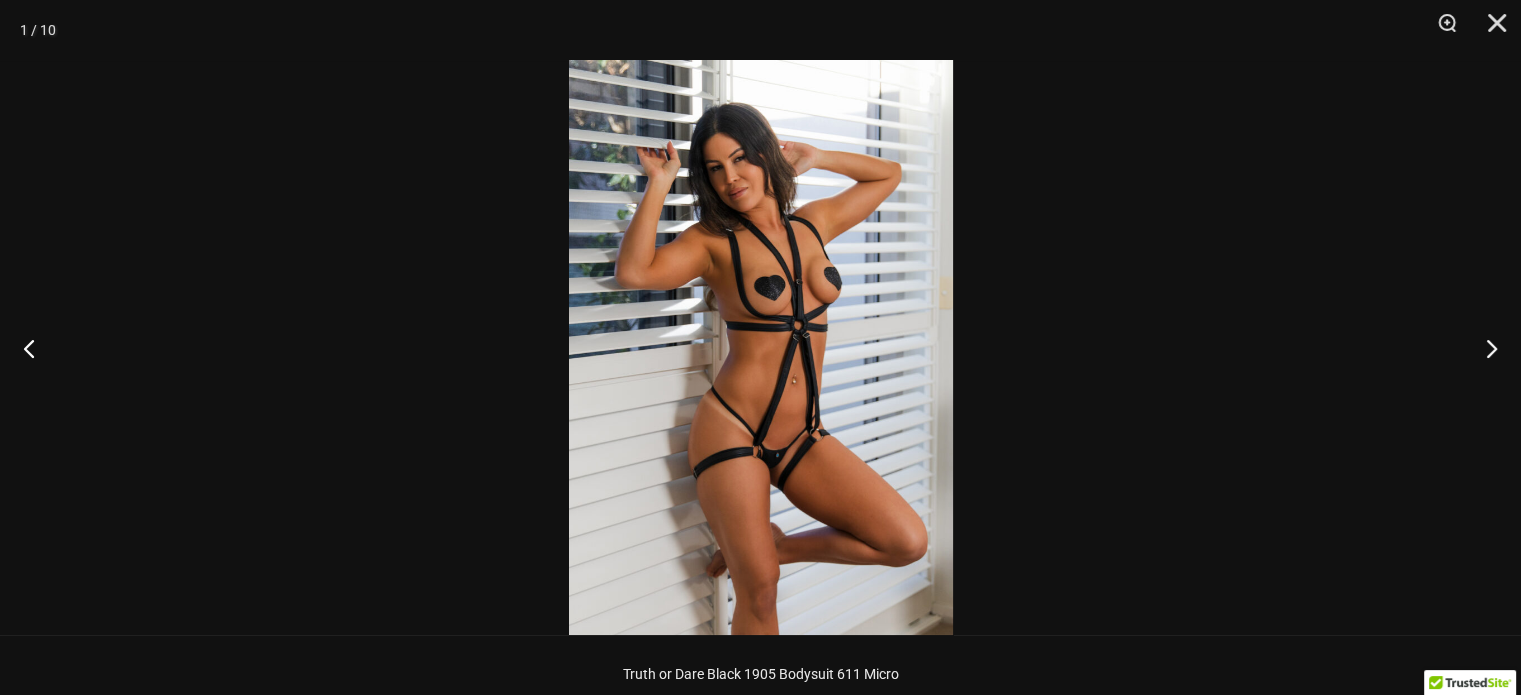 click at bounding box center [761, 347] 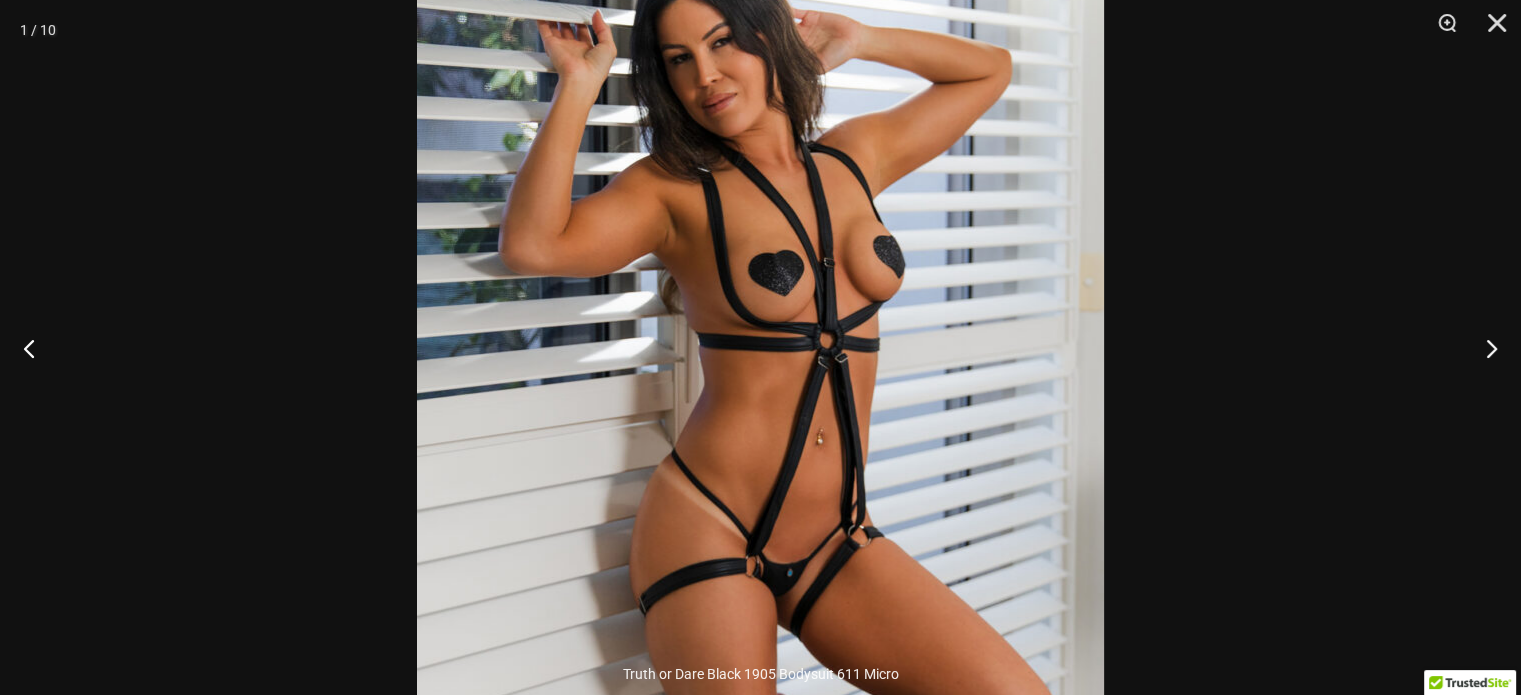click at bounding box center [760, 380] 